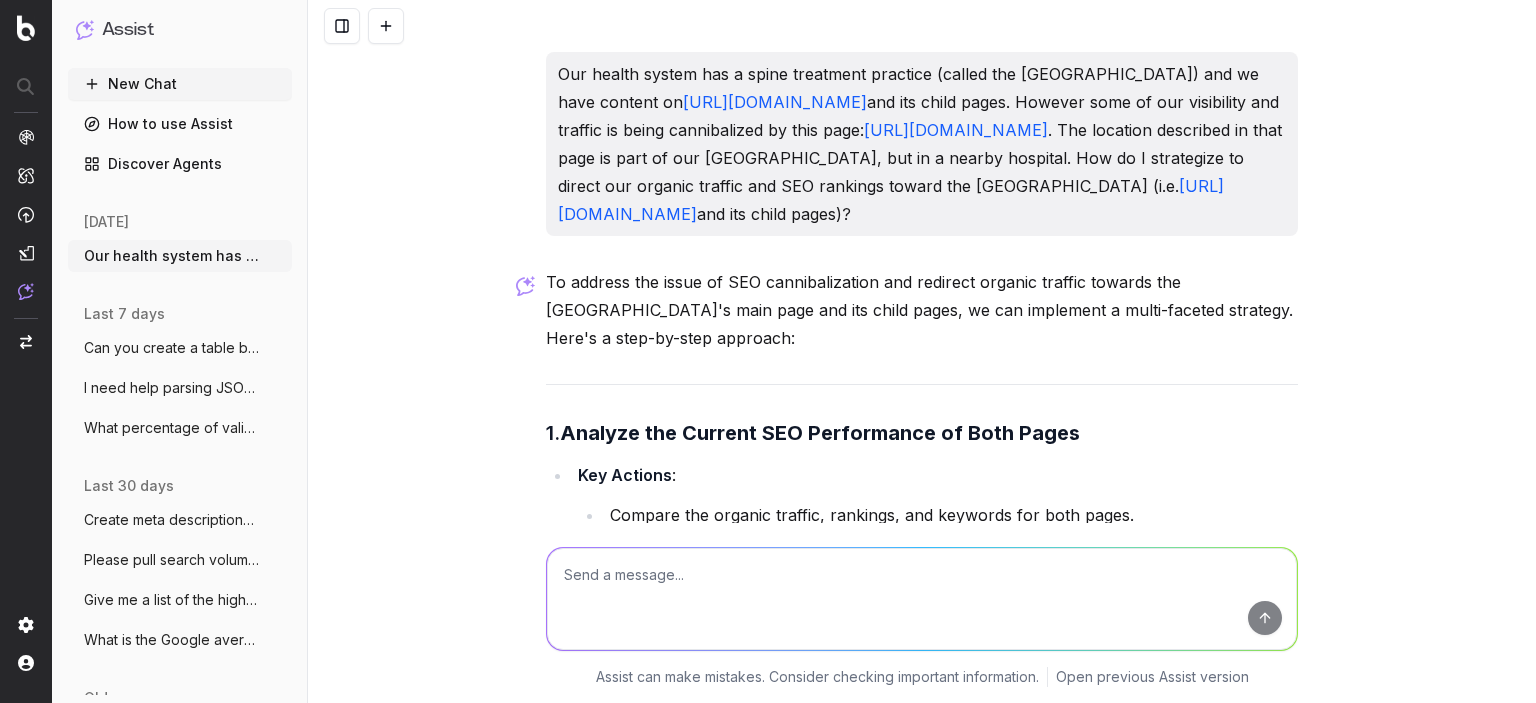 scroll, scrollTop: 0, scrollLeft: 0, axis: both 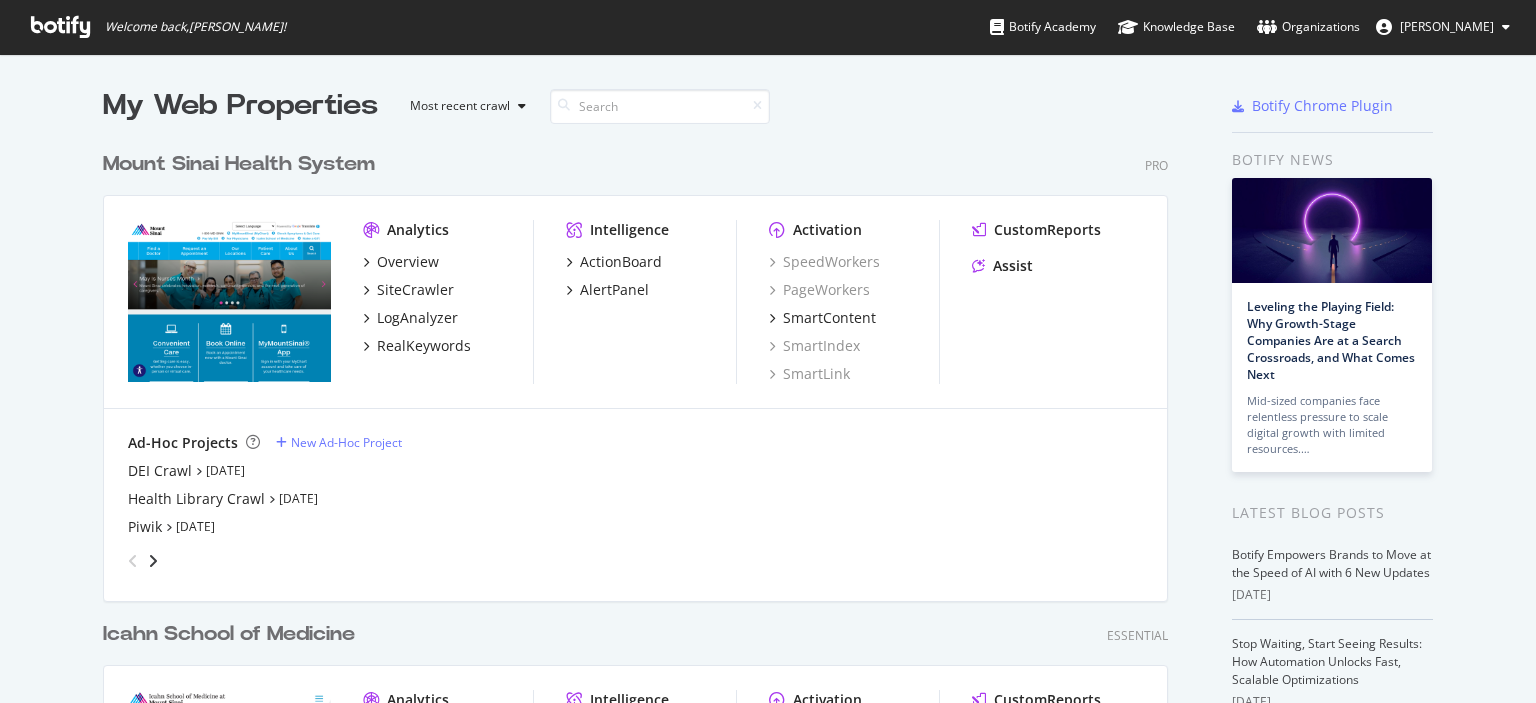 click on "My Web Properties Most recent crawl Mount Sinai Health System Pro Analytics Overview SiteCrawler LogAnalyzer RealKeywords Intelligence ActionBoard AlertPanel Activation SpeedWorkers PageWorkers SmartContent SmartIndex SmartLink CustomReports Assist Ad-Hoc Projects New Ad-Hoc Project DEI Crawl Jun 17th 25 Health Library Crawl Jun 15th 25 Piwik Apr 23rd 25 Icahn School of Medicine Essential Analytics Overview SiteCrawler LogAnalyzer RealKeywords Intelligence ActionBoard AlertPanel Activation SpeedWorkers PageWorkers SmartContent SmartIndex SmartLink CustomReports Assist Ad-Hoc Projects New Ad-Hoc Project List of URLs - pt 2 Ad hoc - icahn.mssm.edu Botify Chrome Plugin Botify news Leveling the Playing Field: Why Growth-Stage Companies Are at a Search Crossroads, and What Comes Next Mid-sized companies face relentless pressure to scale digital growth with limited resources.… Latest Blog Posts Botify Empowers Brands to Move at the Speed of AI with 6 New Updates 17th June 2025 11th June 2025 21st May 2025" at bounding box center (768, 544) 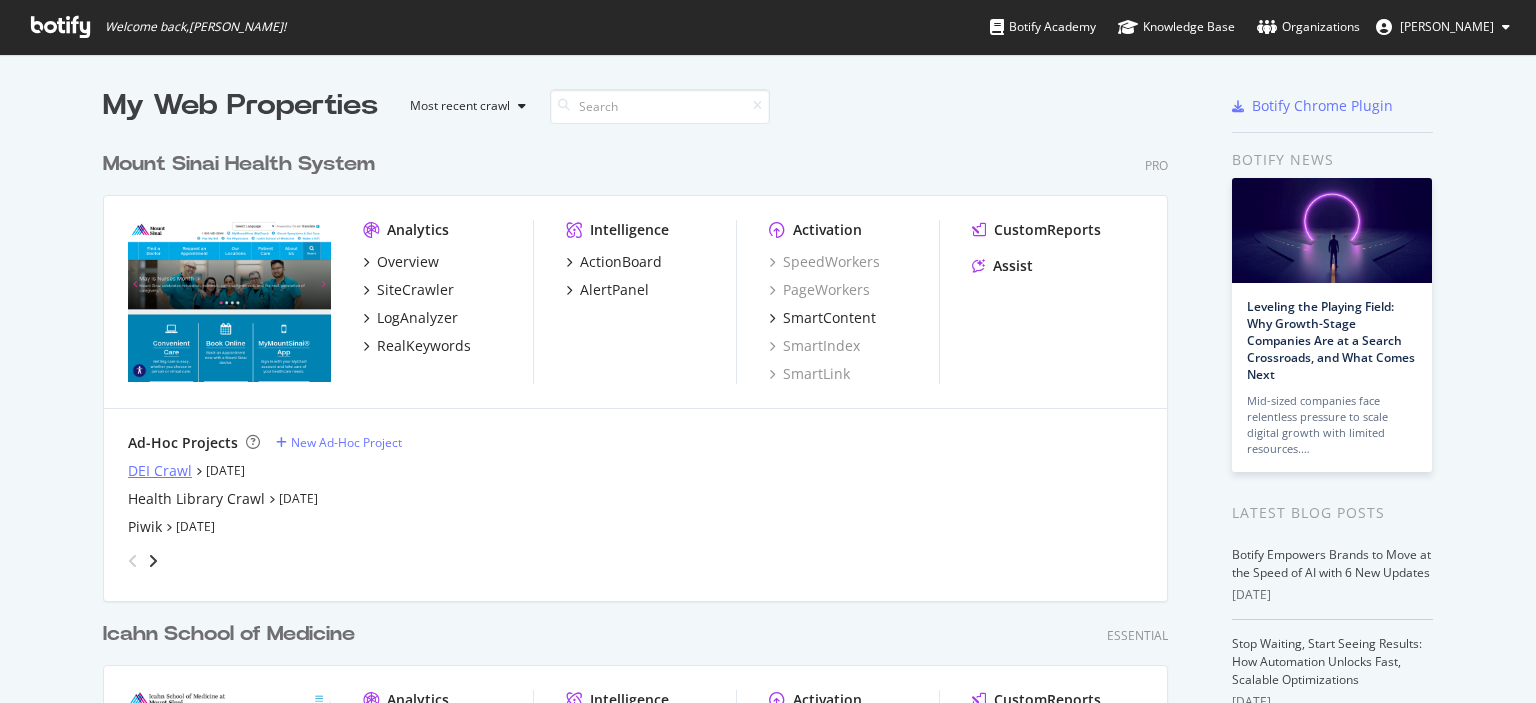 click on "DEI Crawl" at bounding box center [160, 471] 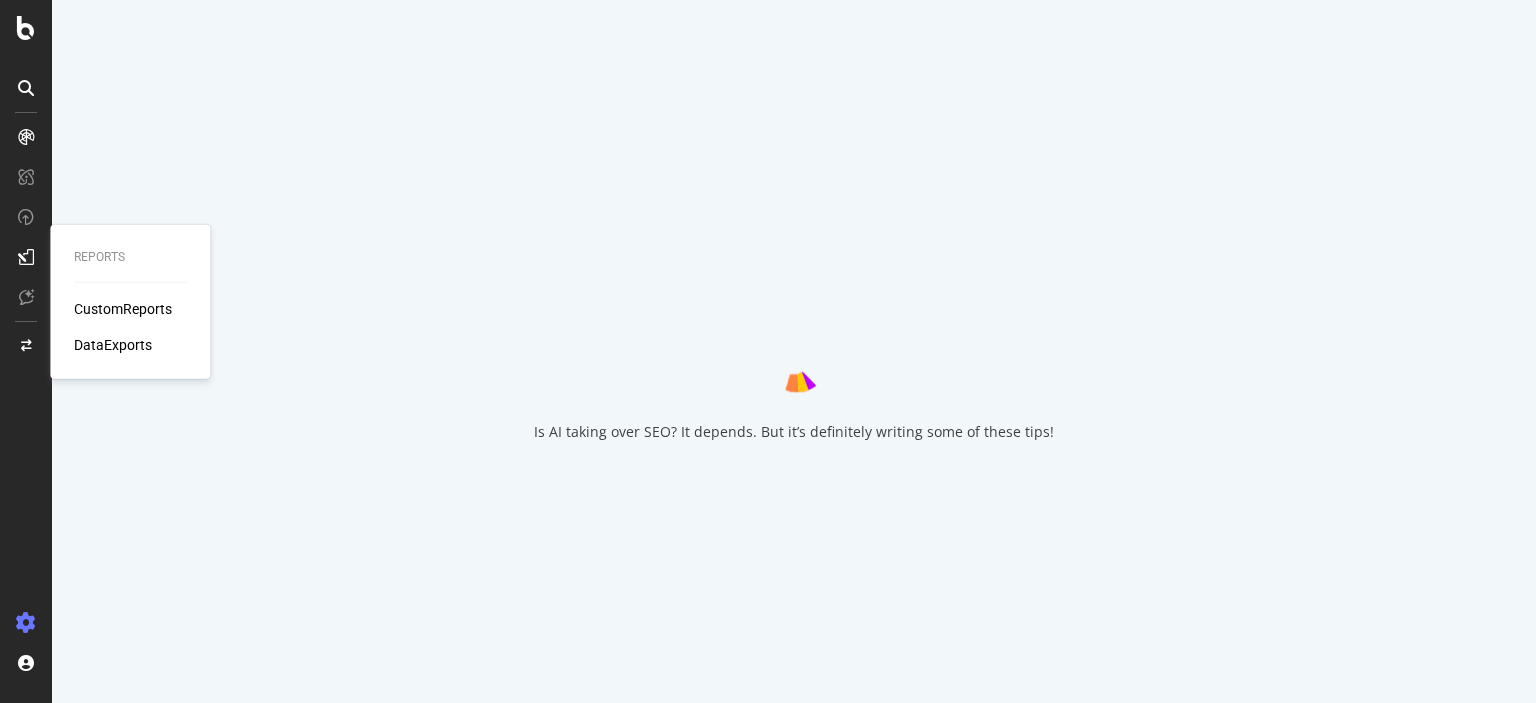 scroll, scrollTop: 0, scrollLeft: 0, axis: both 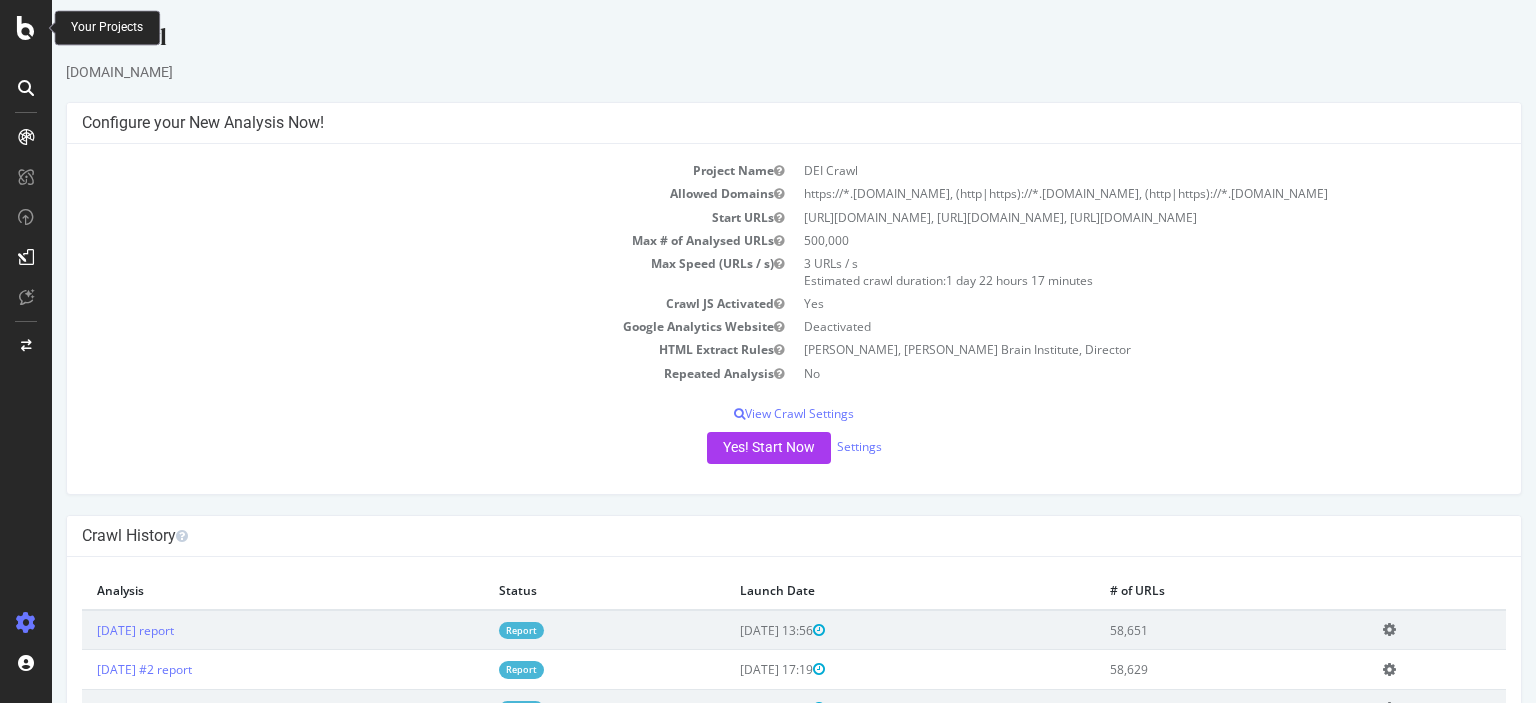 click at bounding box center [26, 28] 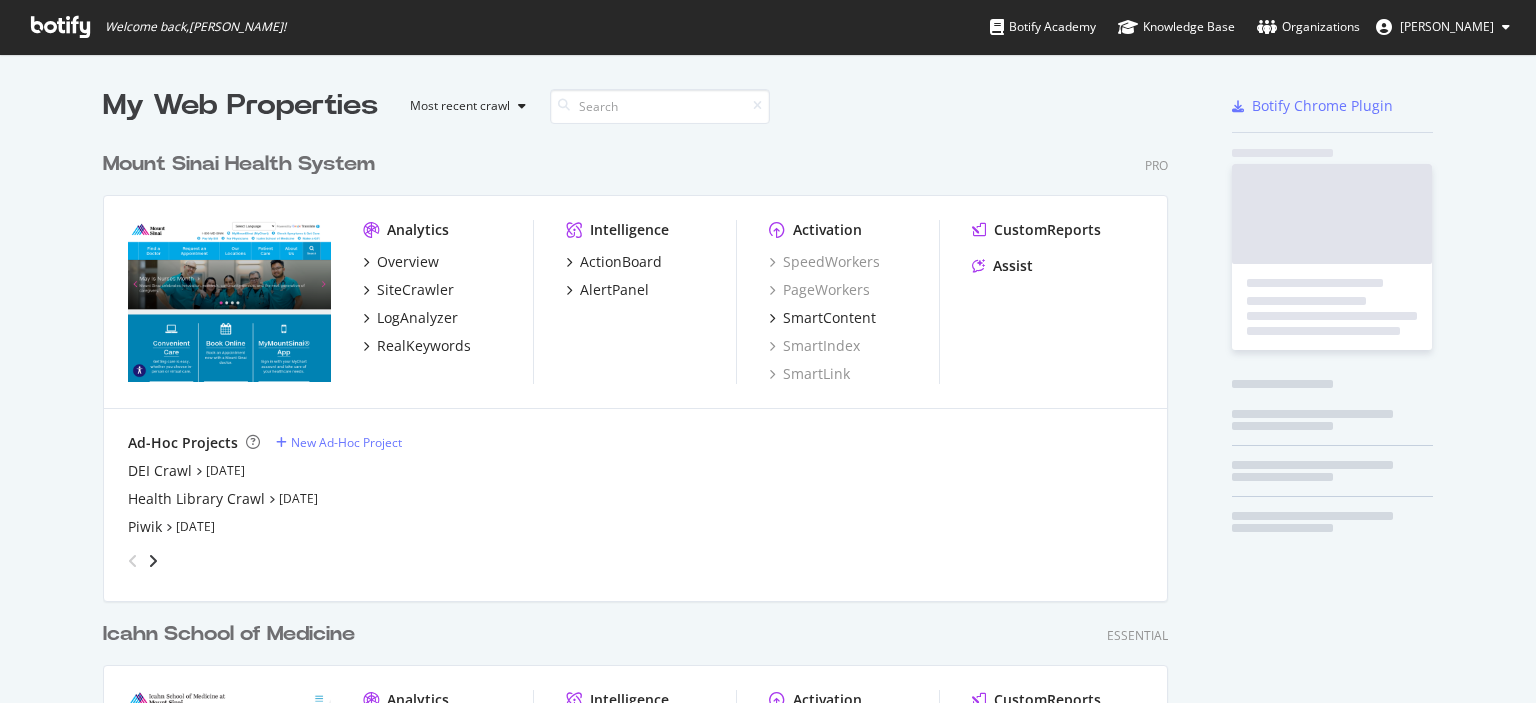 scroll, scrollTop: 16, scrollLeft: 16, axis: both 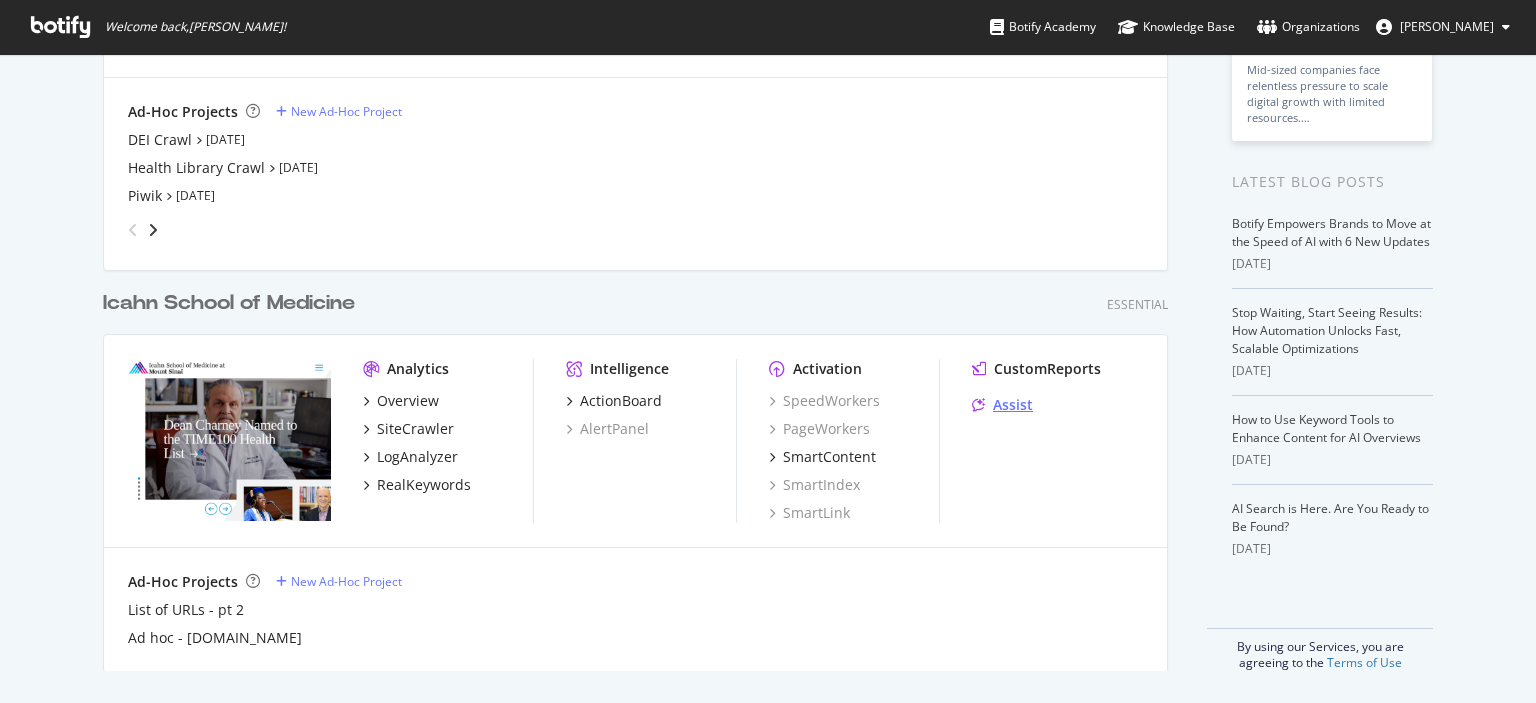 click on "Assist" at bounding box center (1013, 405) 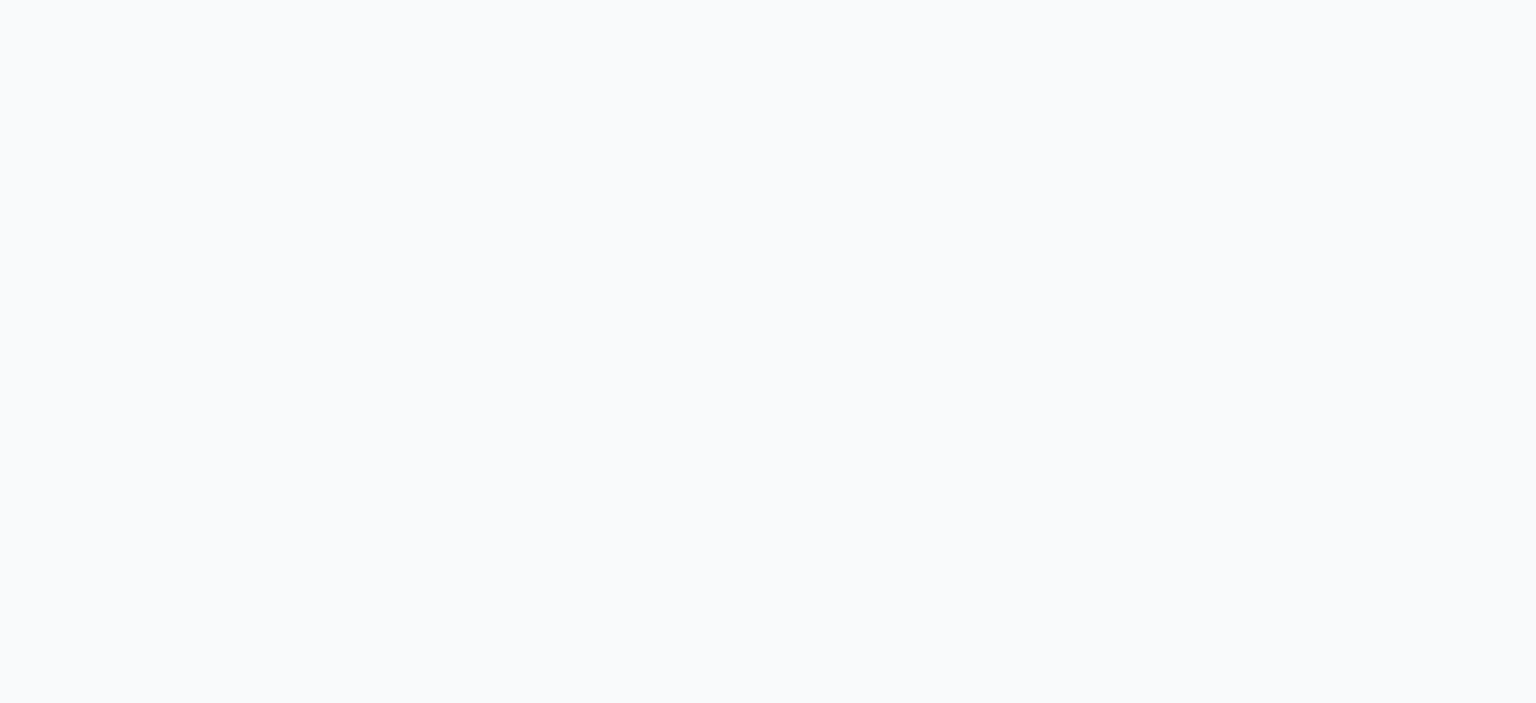 scroll, scrollTop: 0, scrollLeft: 0, axis: both 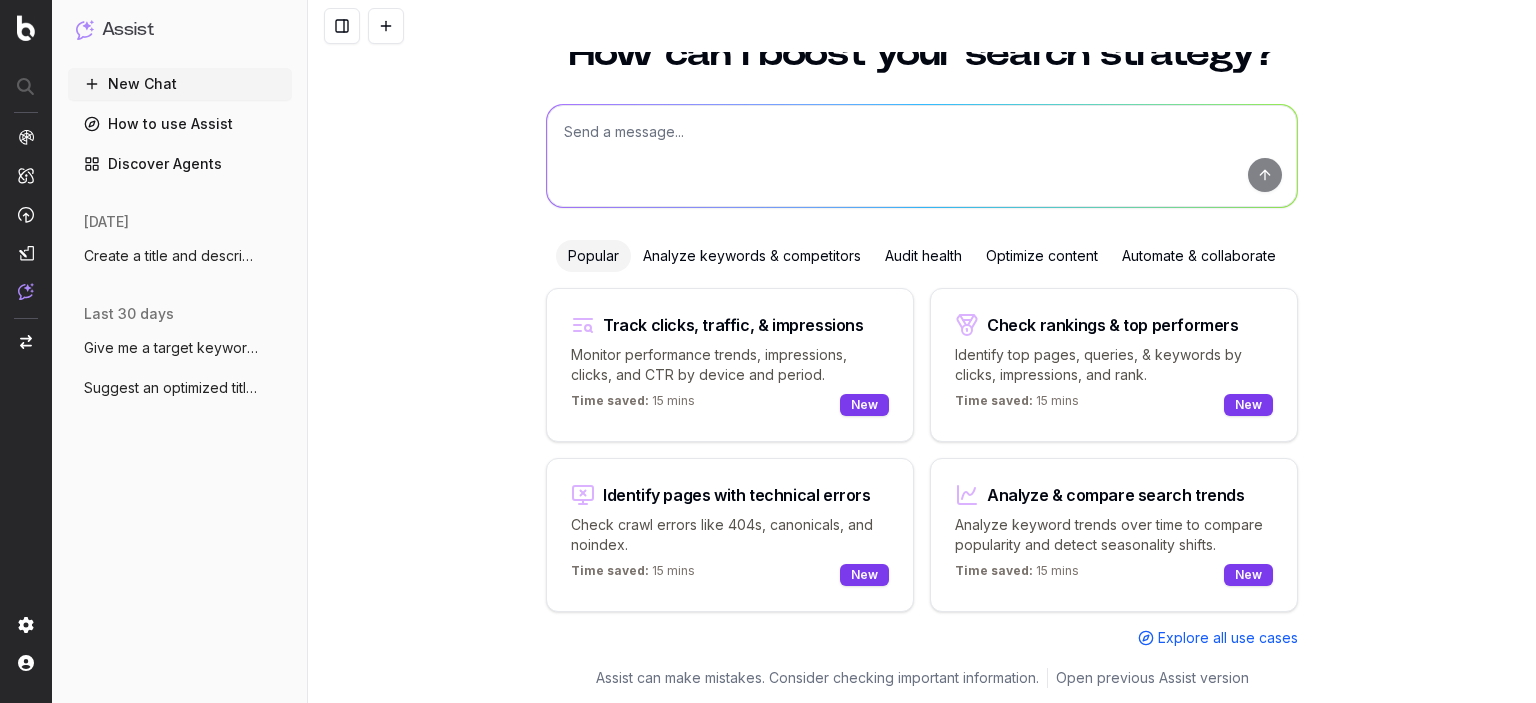click on "How can I boost your search strategy? Popular Analyze keywords & competitors Audit health Optimize content Automate & collaborate Track clicks, traffic, & impressions Monitor performance trends, impressions, clicks, and CTR by device and period. Time saved:   15 mins New Check rankings & top performers Identify top pages, queries, & keywords by clicks, impressions, and rank. Time saved:   15 mins New Identify pages with technical errors Check crawl errors like 404s, canonicals, and noindex. Time saved:   15 mins New Analyze & compare search trends Analyze keyword trends over time to compare popularity and detect seasonality shifts. Time saved:   15 mins New   Explore all use cases Assist can make mistakes. Consider checking important information. Open previous Assist version" at bounding box center [922, 358] 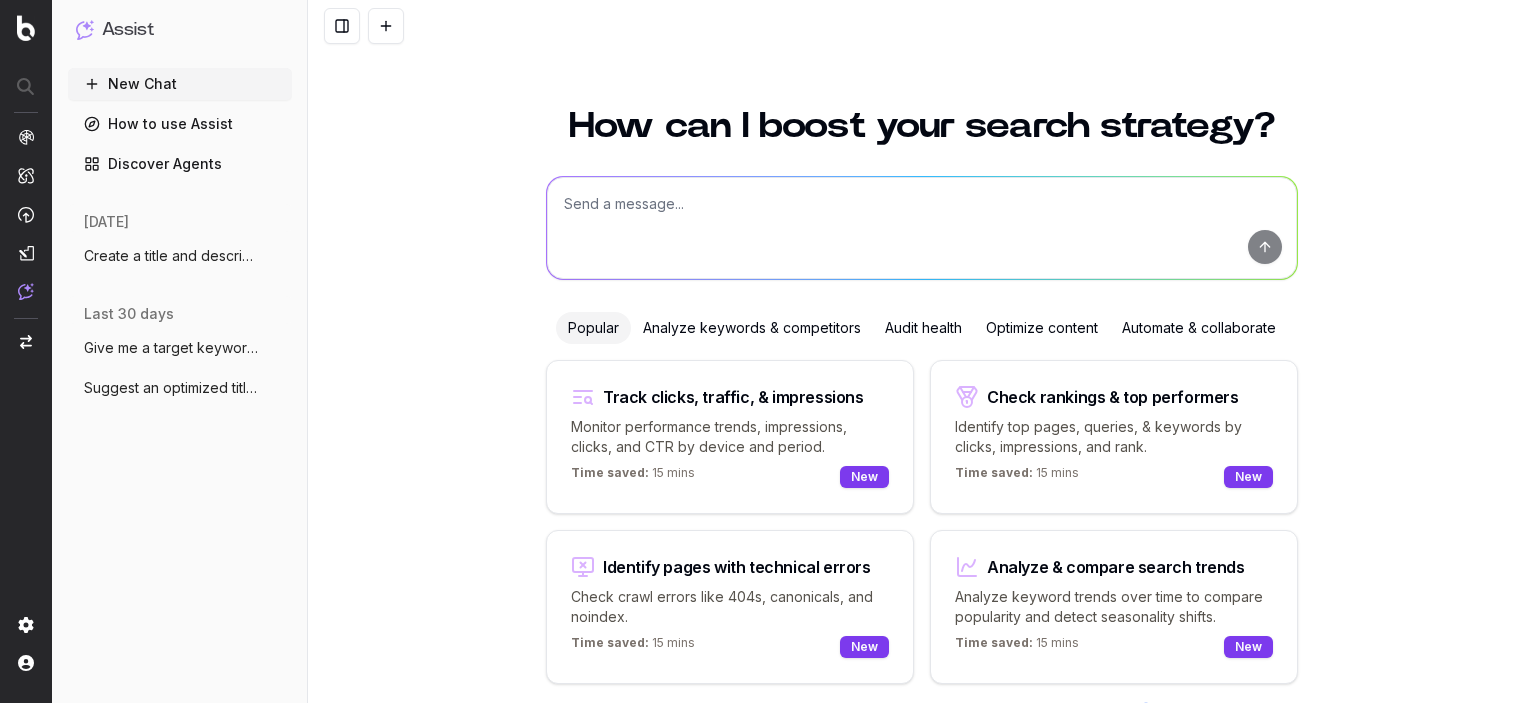 click at bounding box center [922, 228] 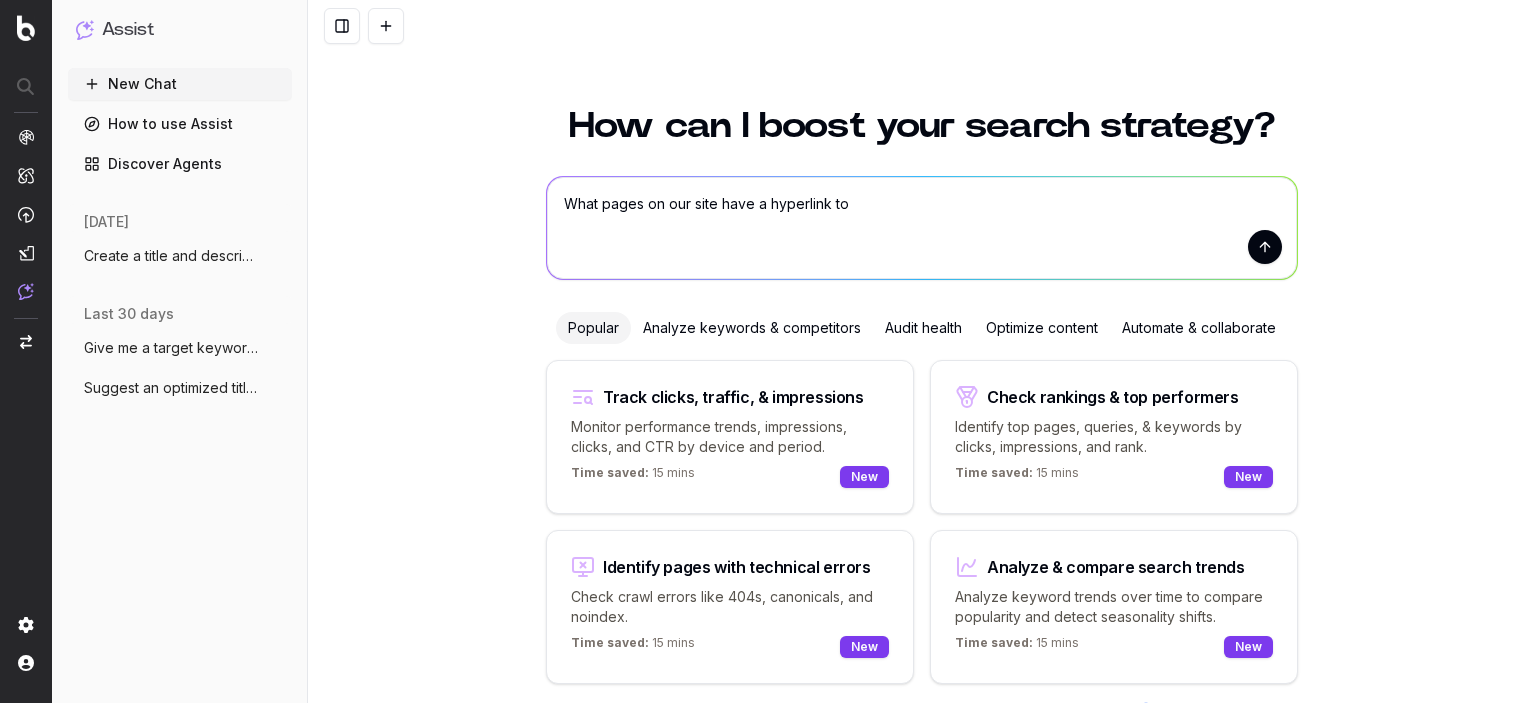 paste on "https://spin.infoedglobal.com/Authorize/Login" 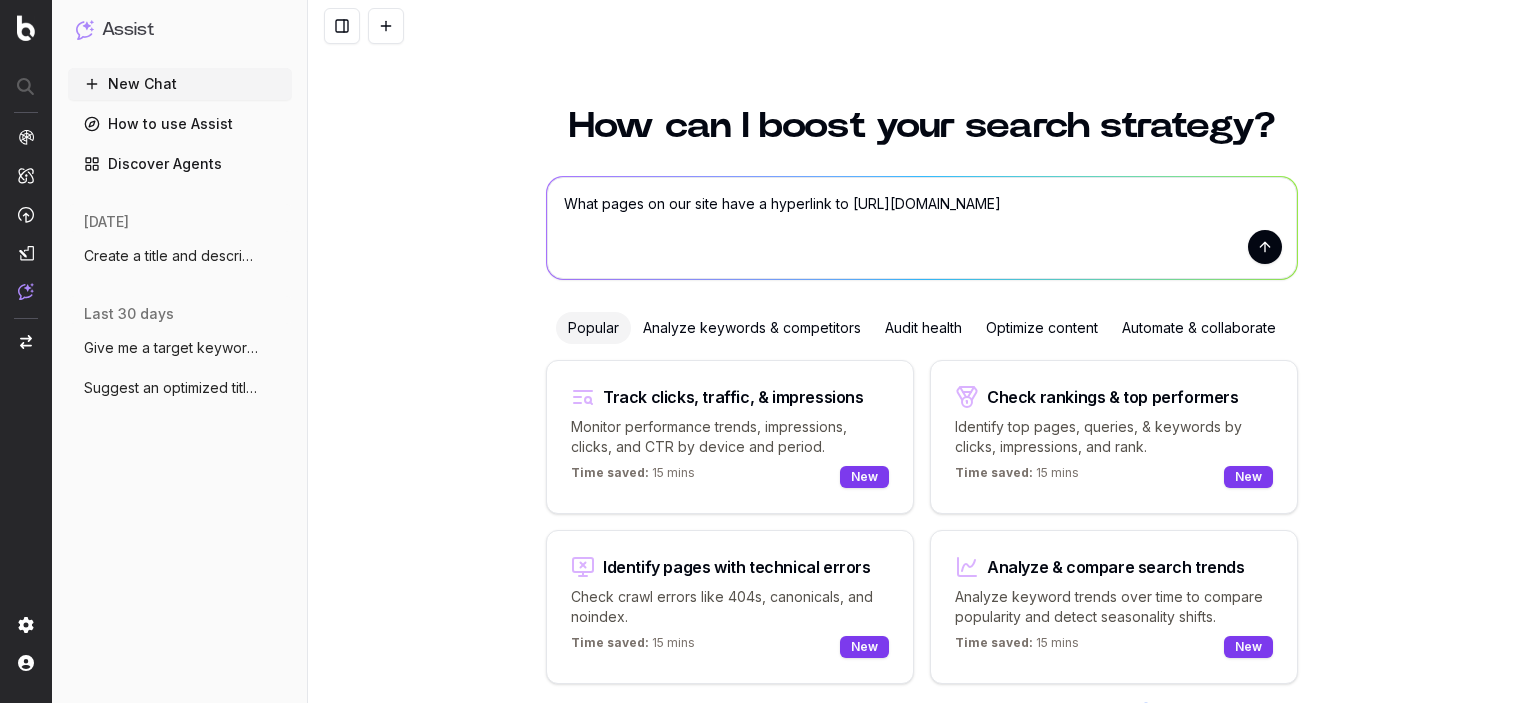 type on "What pages on our site have a hyperlink to https://spin.infoedglobal.com/Authorize/Login?" 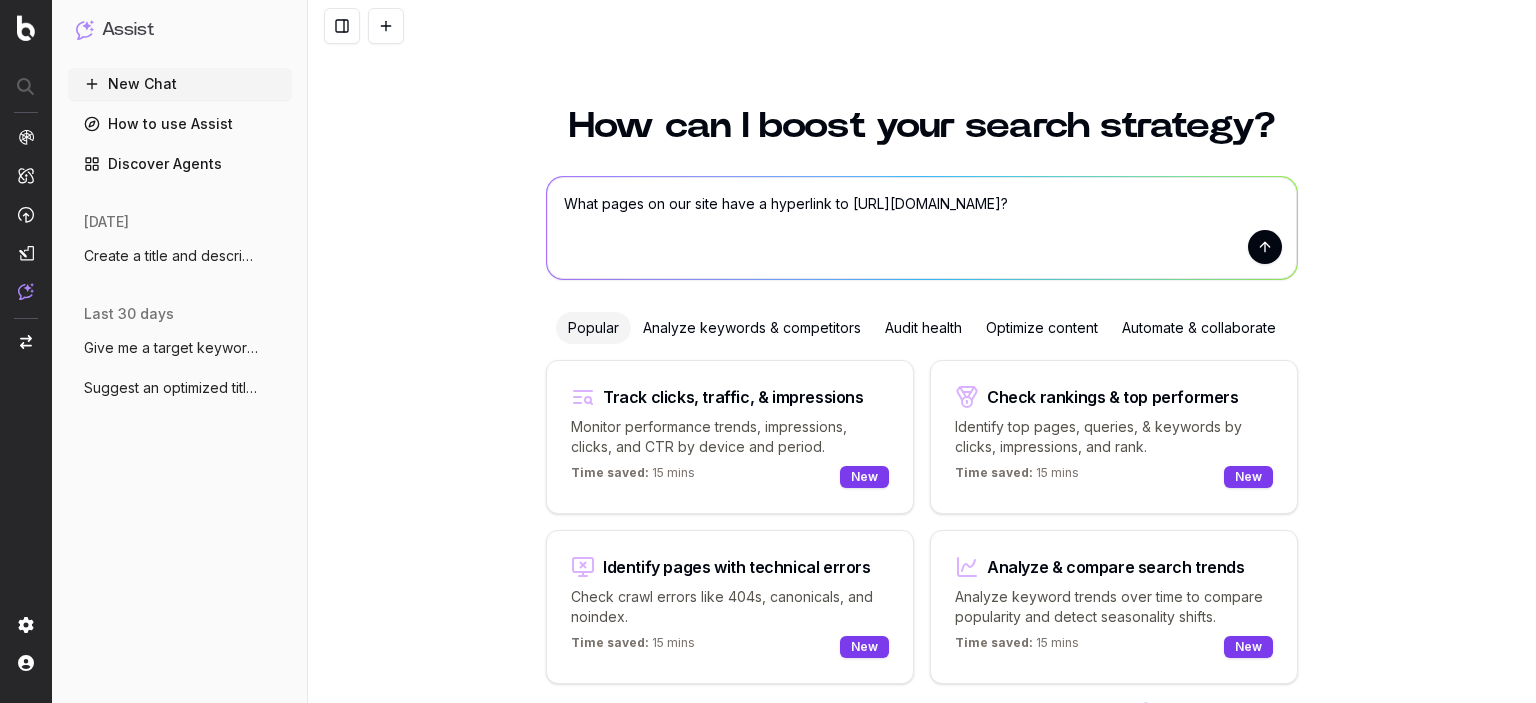 type 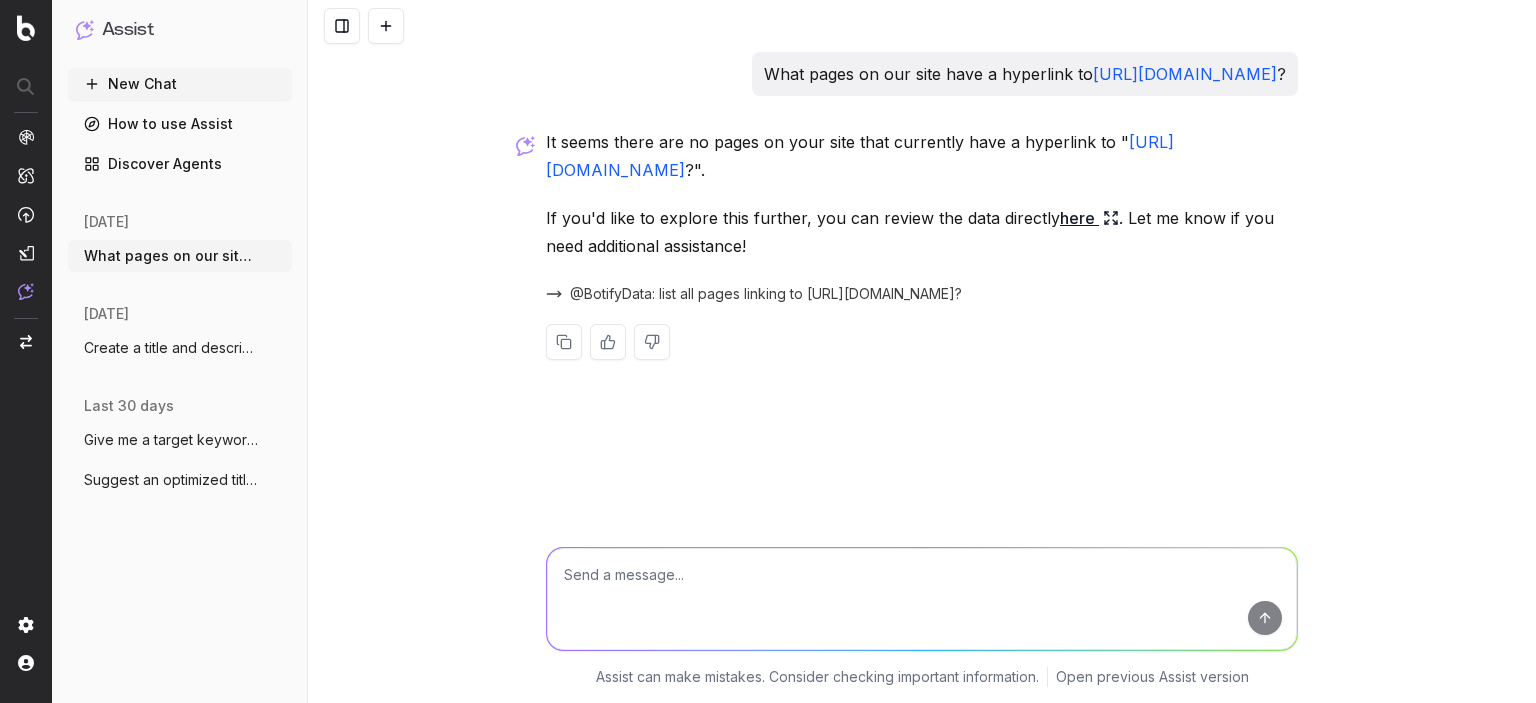 click on "here" at bounding box center [1089, 218] 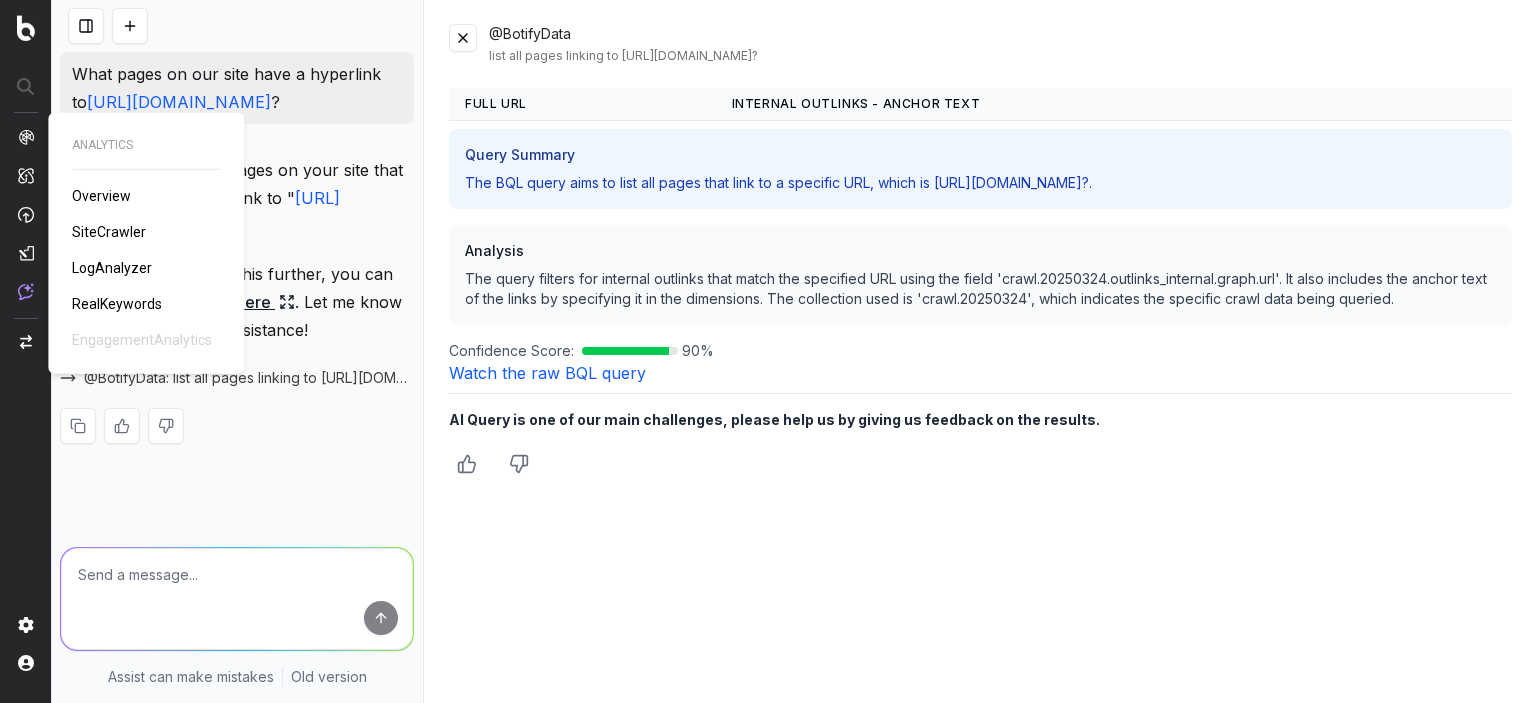 click on "SiteCrawler" at bounding box center (109, 232) 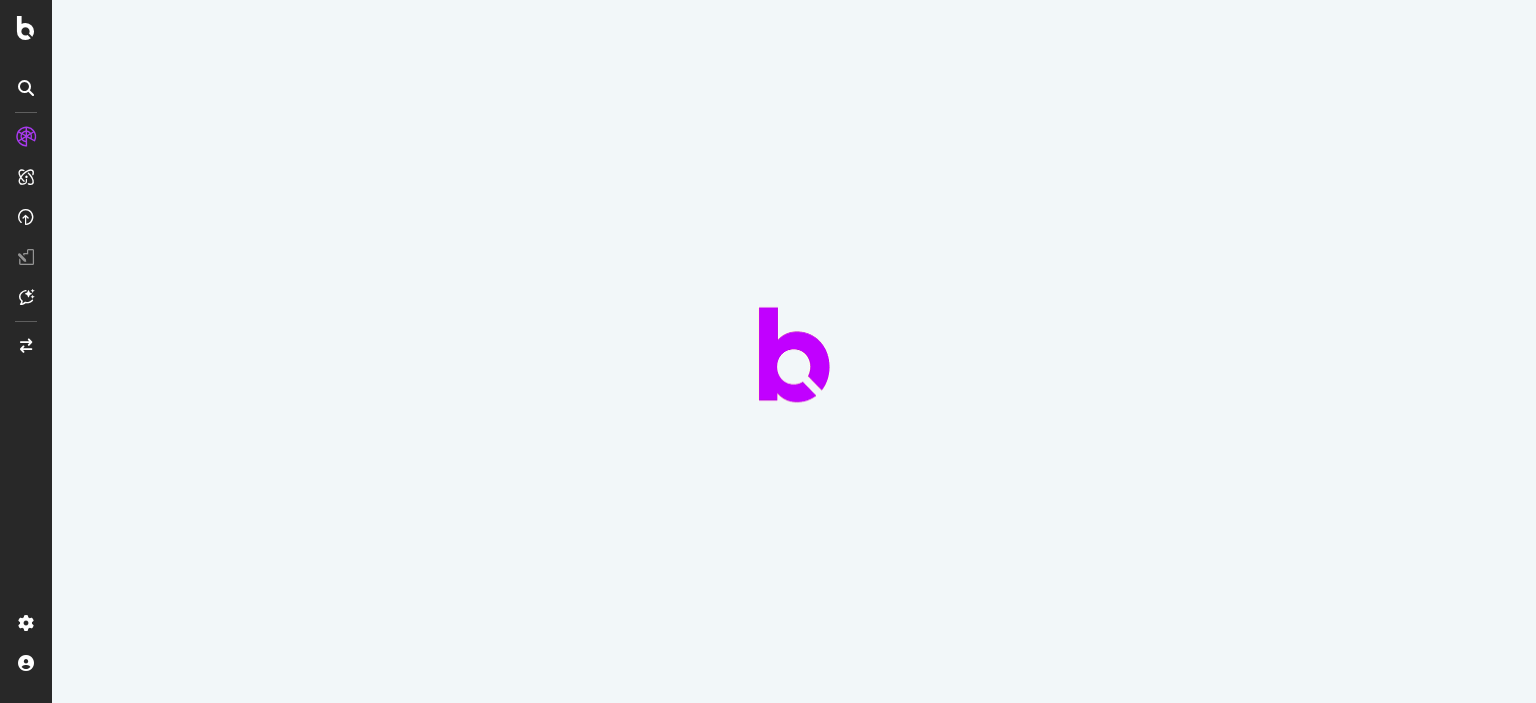 scroll, scrollTop: 0, scrollLeft: 0, axis: both 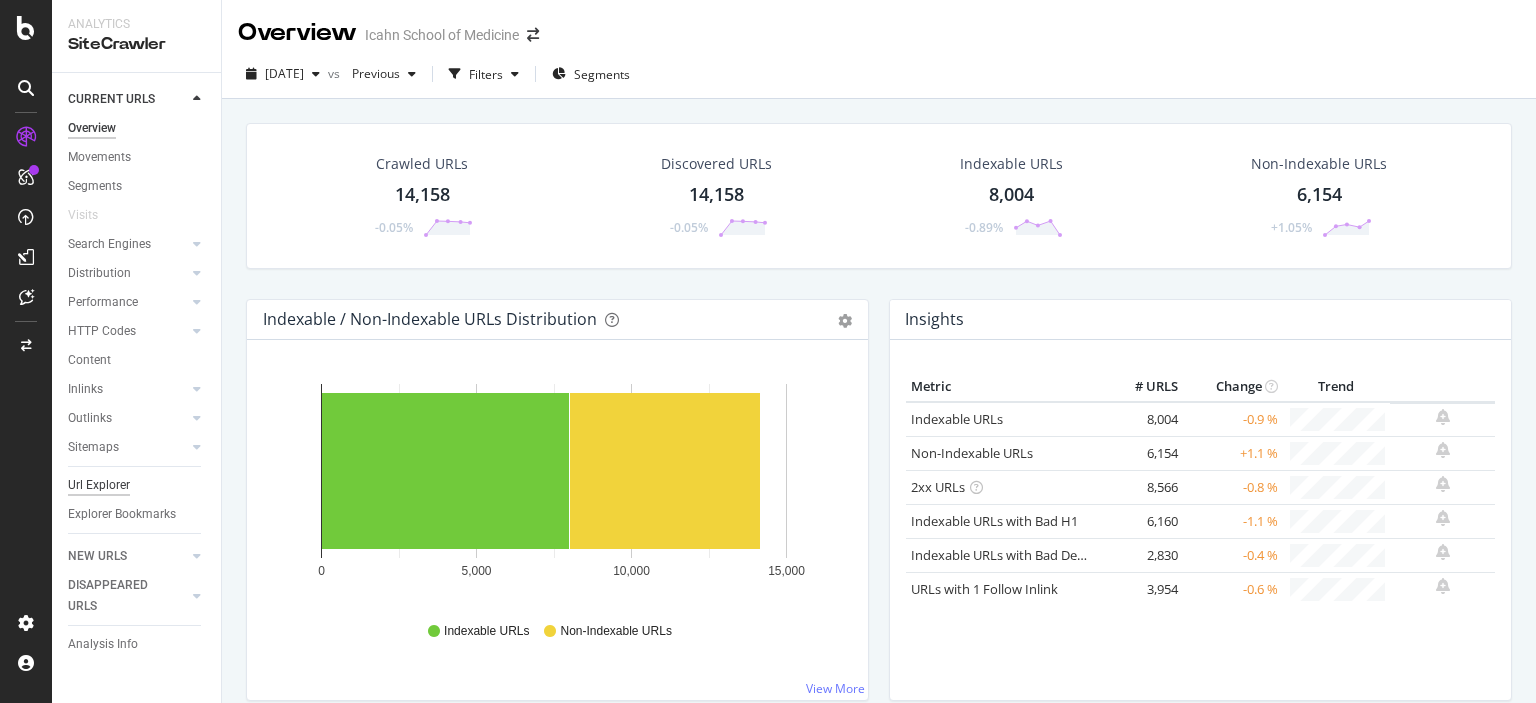 click on "Url Explorer" at bounding box center (99, 485) 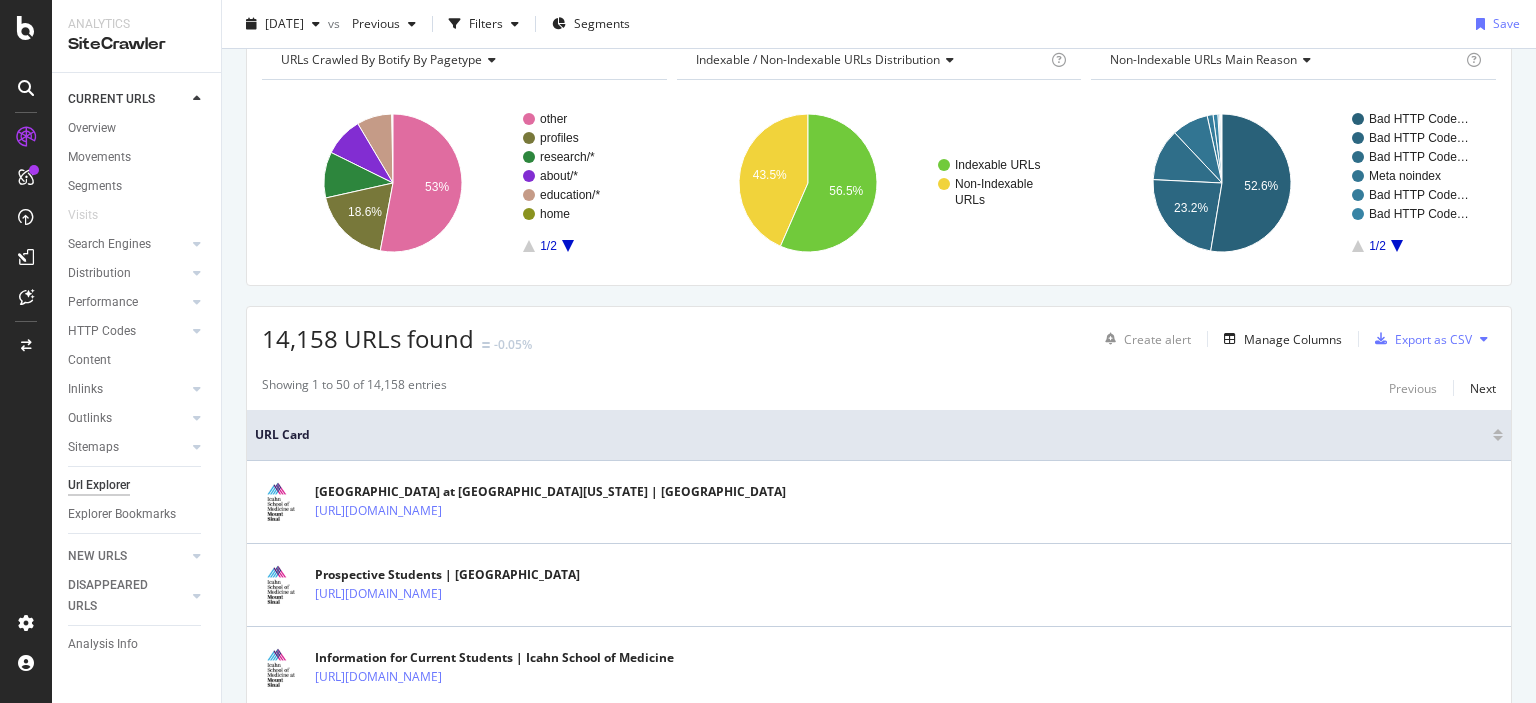 scroll, scrollTop: 0, scrollLeft: 0, axis: both 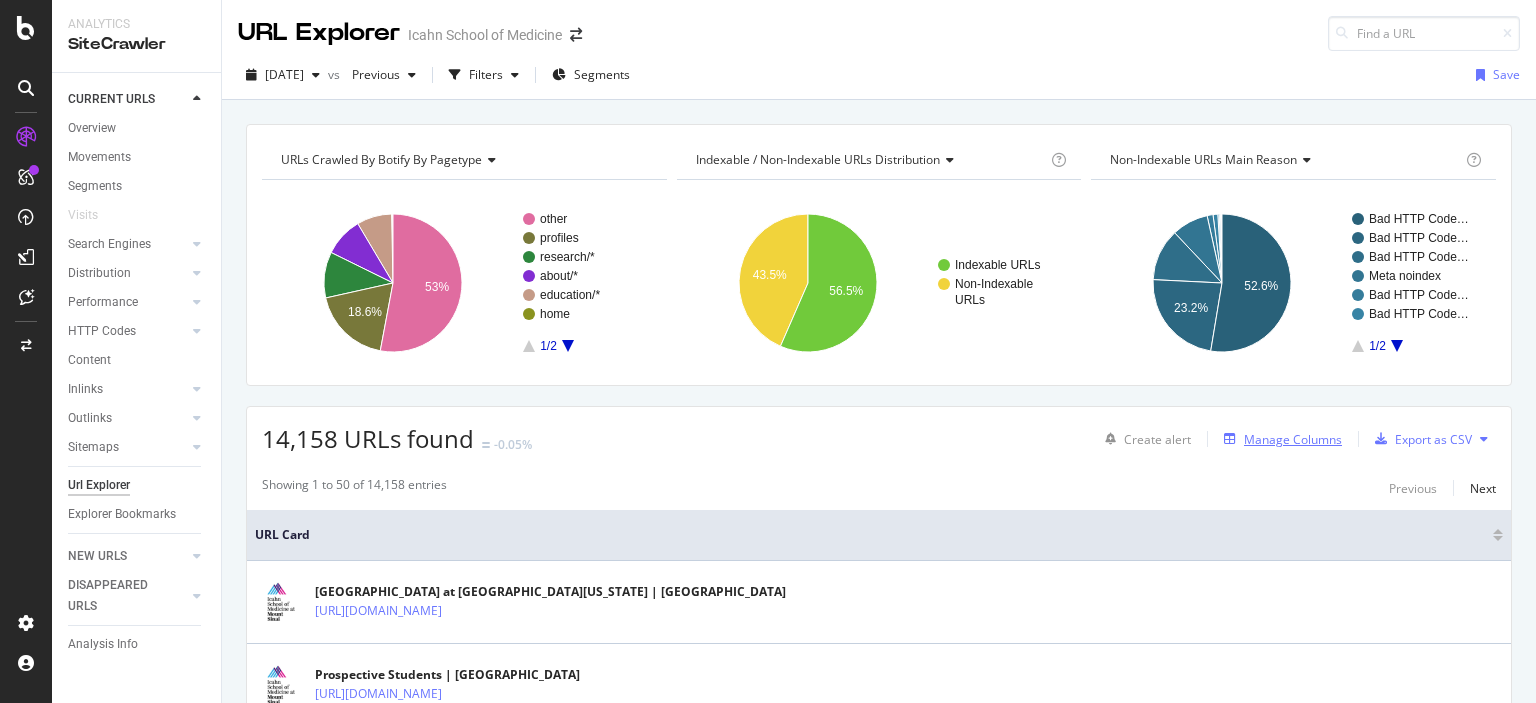 click on "Manage Columns" at bounding box center [1293, 439] 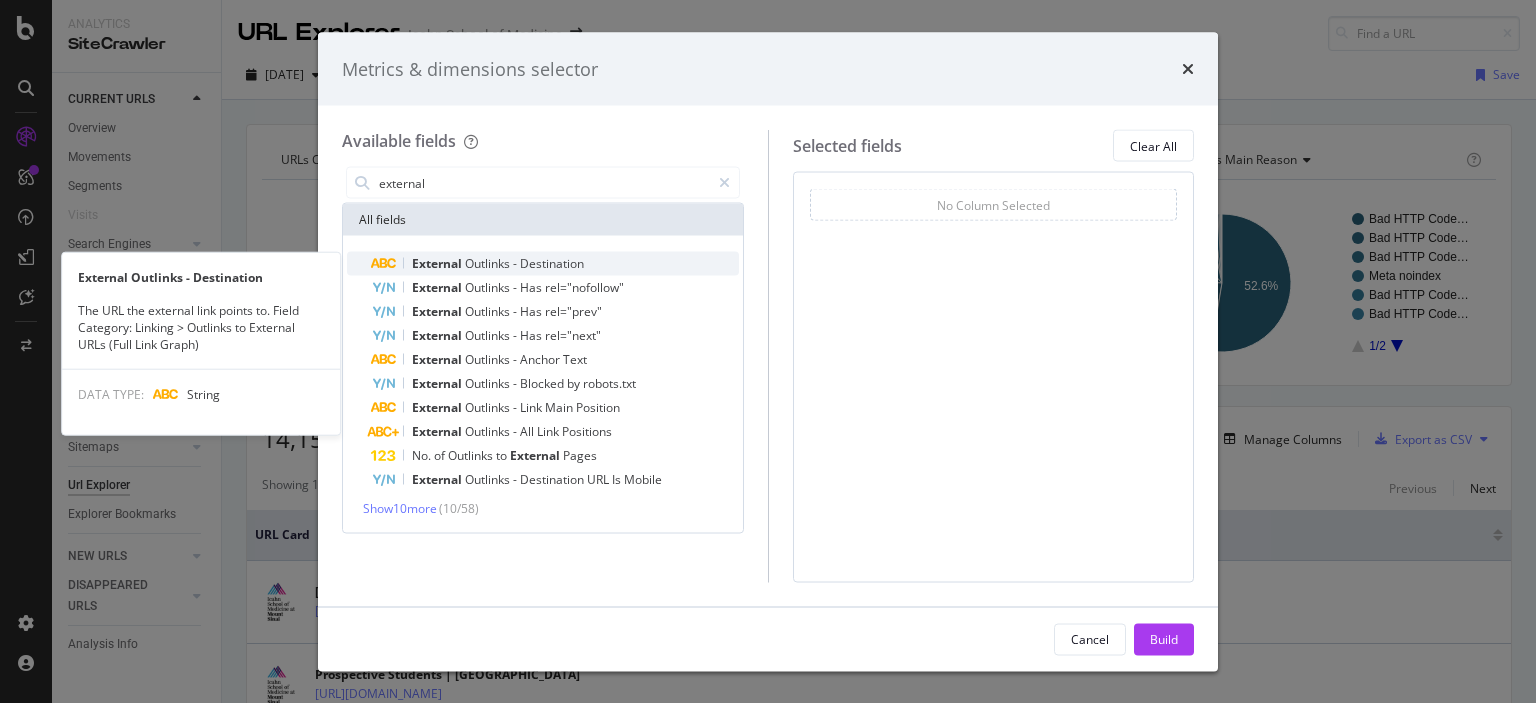 type on "external" 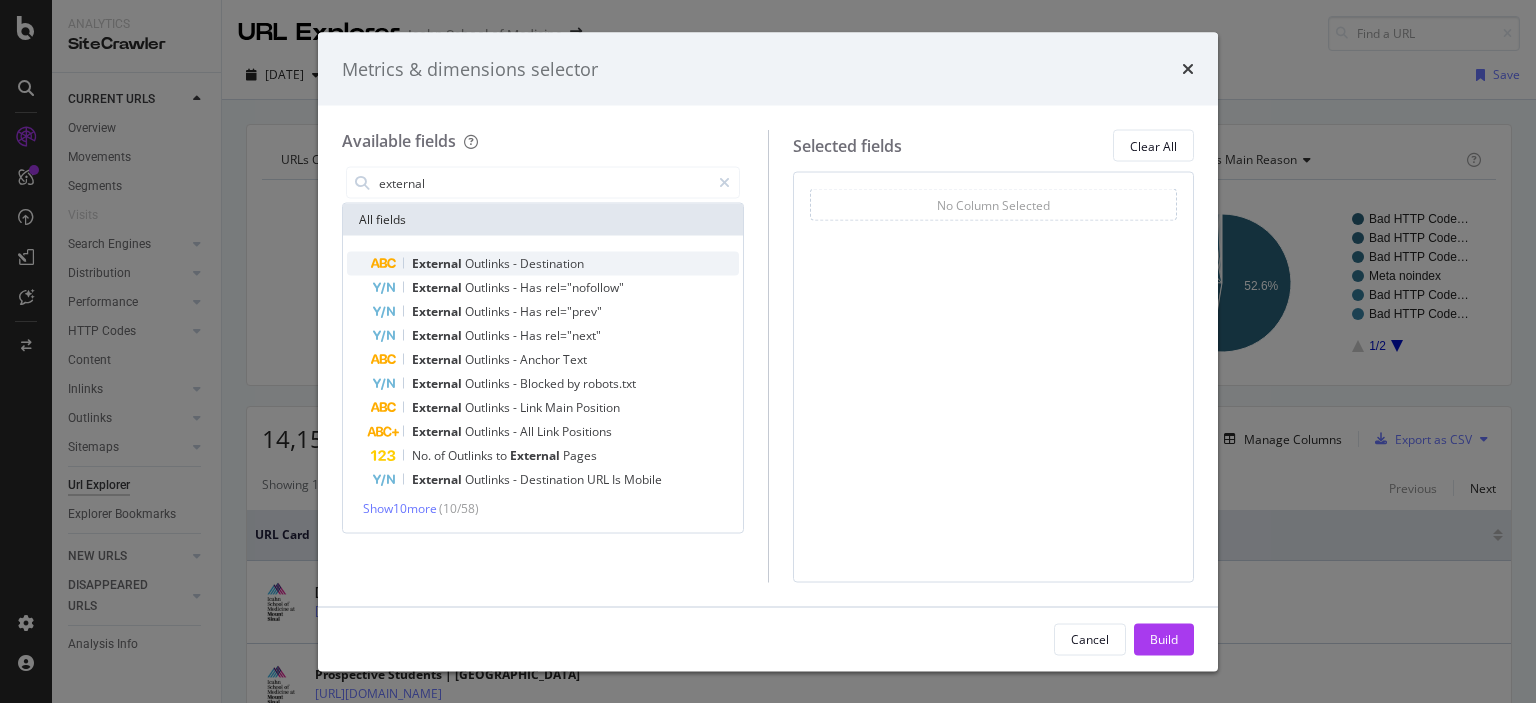 click on "External   Outlinks   -   Destination" at bounding box center (555, 264) 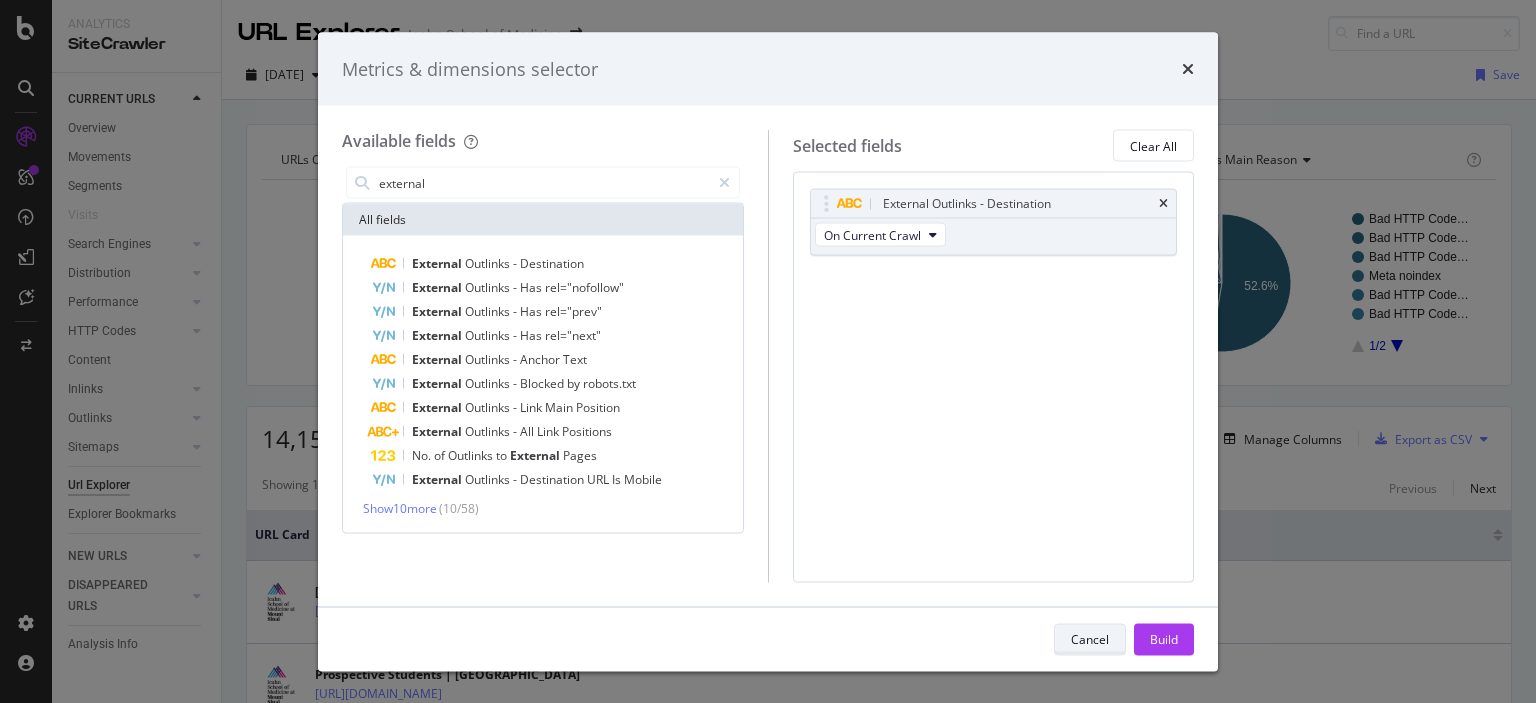 click on "Cancel" at bounding box center (1090, 638) 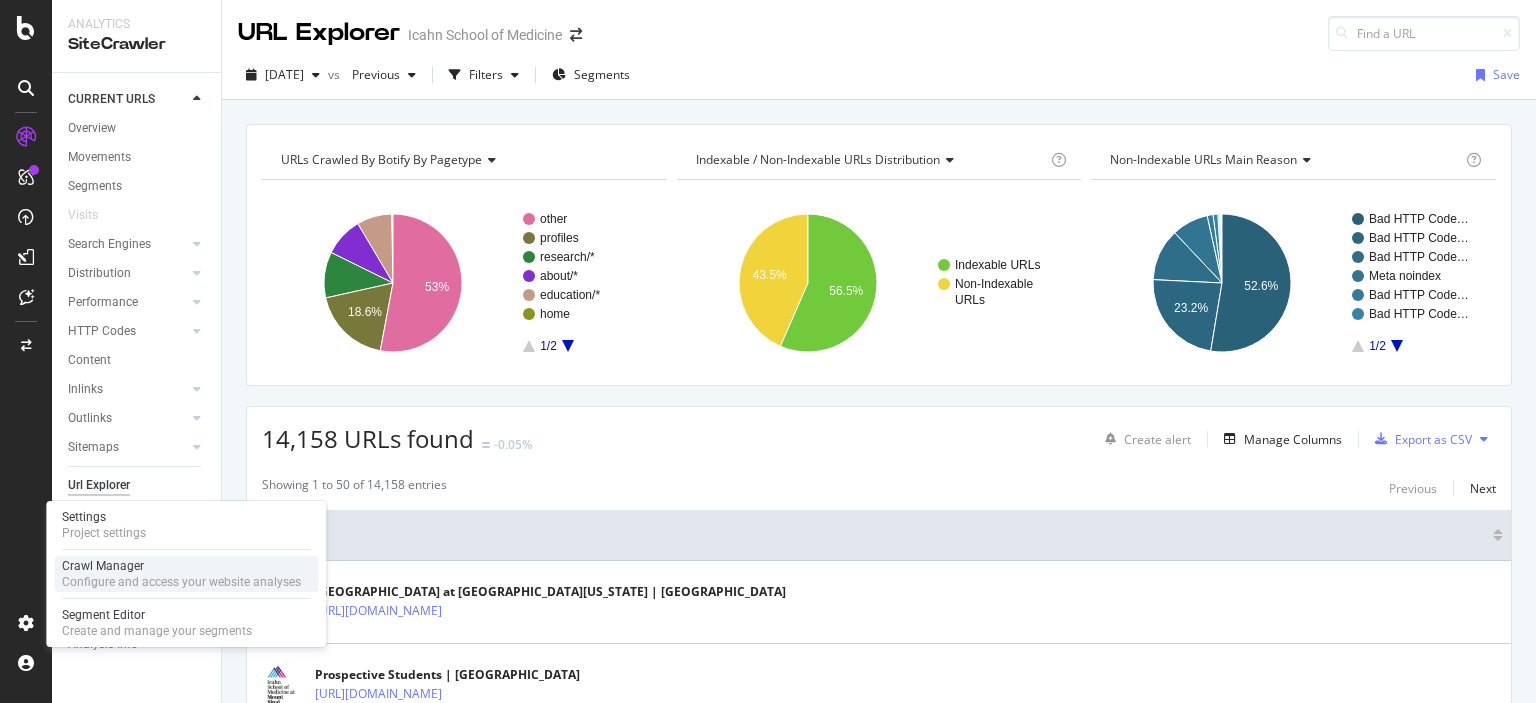 click on "Configure and access your website analyses" at bounding box center [181, 582] 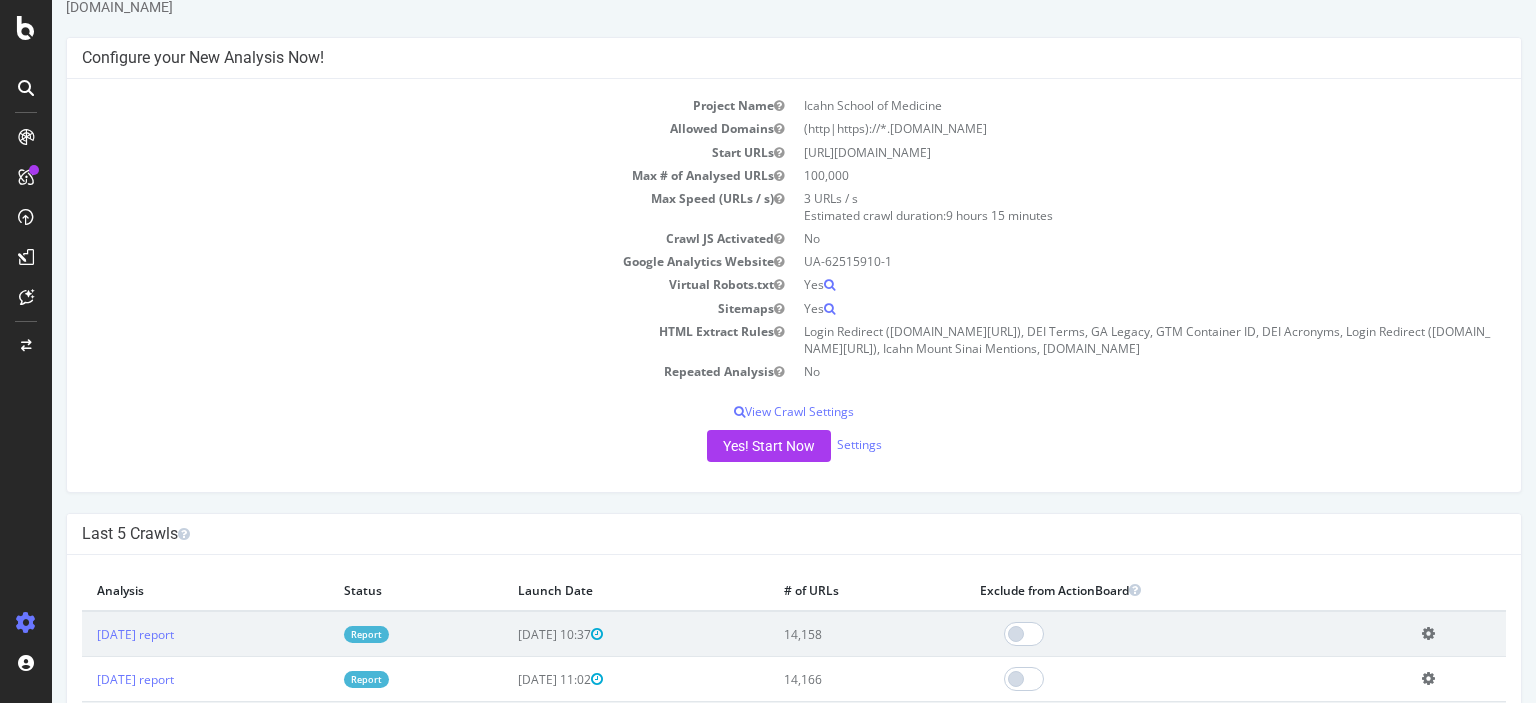 scroll, scrollTop: 100, scrollLeft: 0, axis: vertical 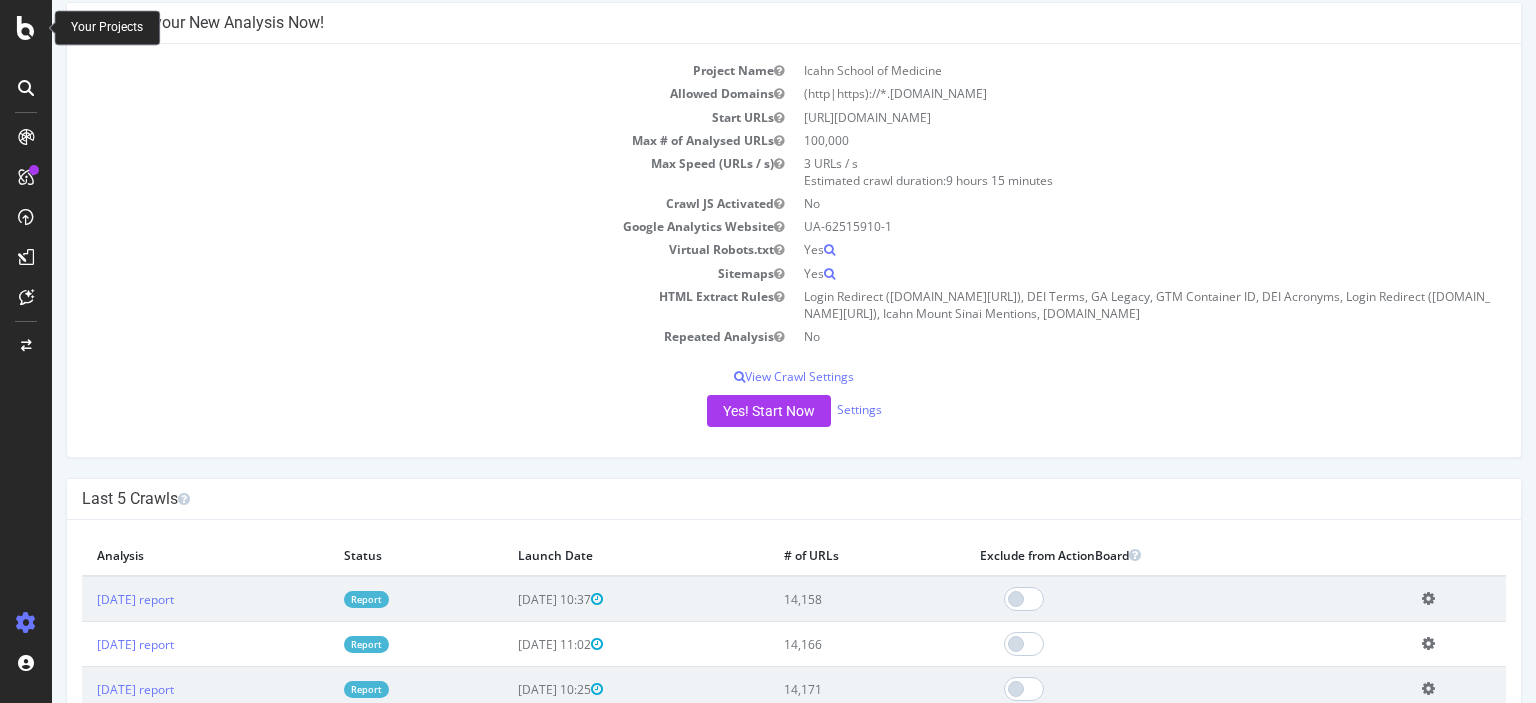 click at bounding box center [26, 28] 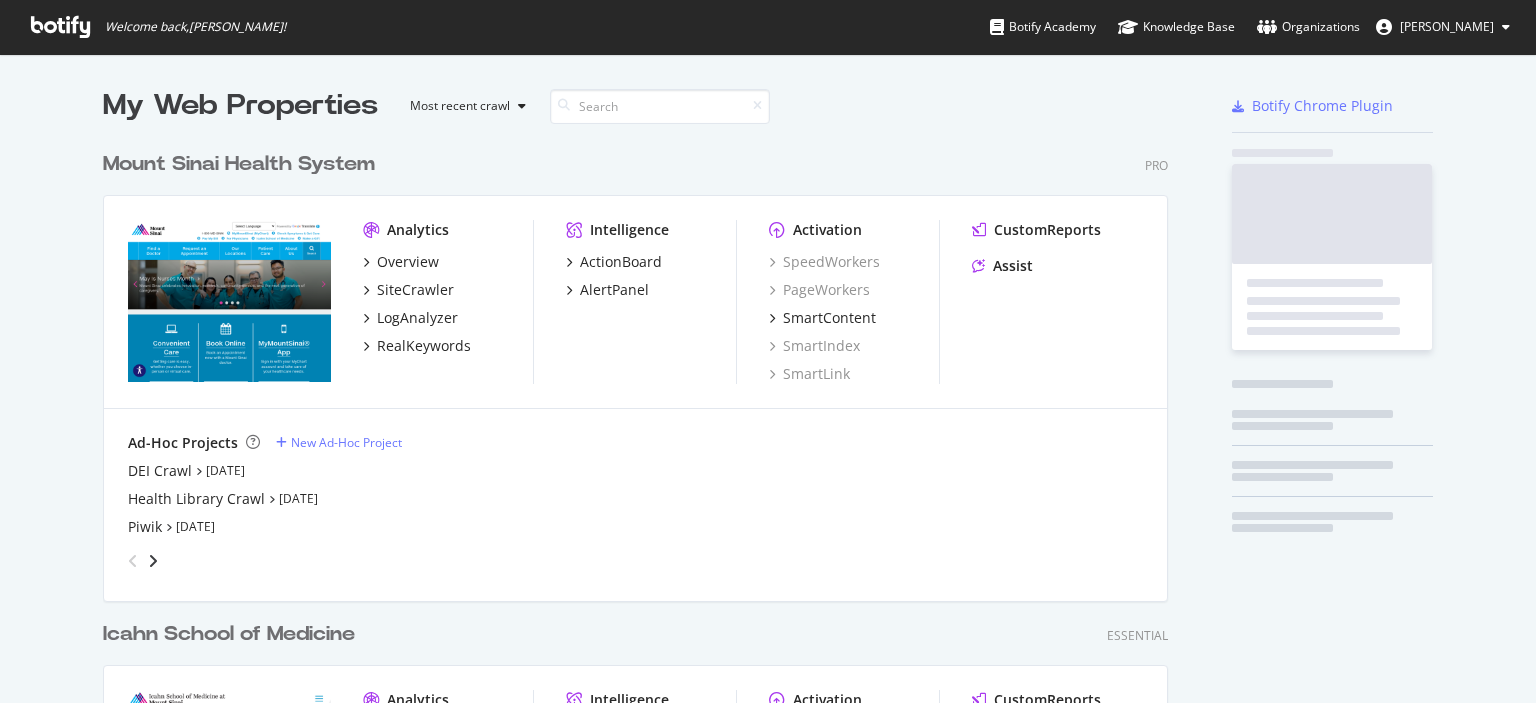 scroll, scrollTop: 16, scrollLeft: 16, axis: both 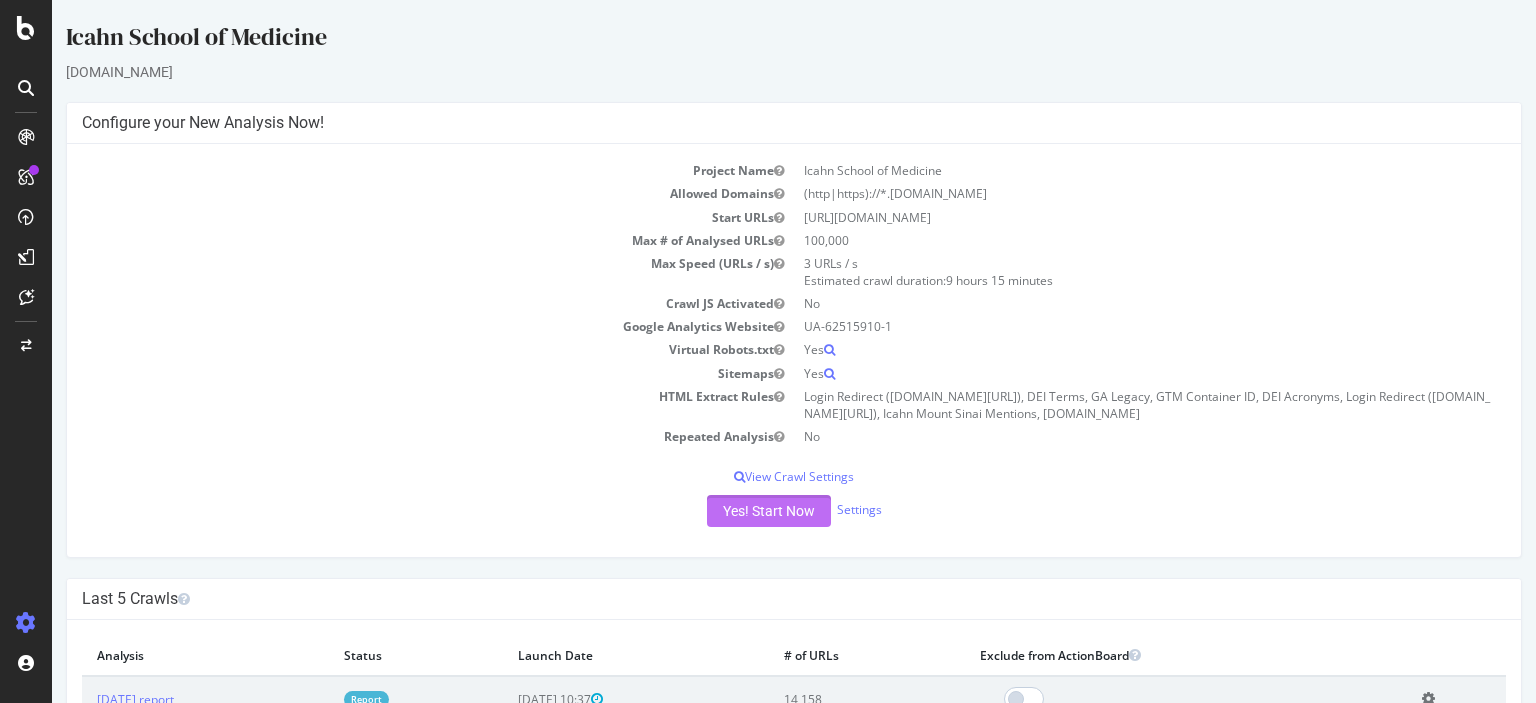 click on "Yes! Start Now" at bounding box center [769, 511] 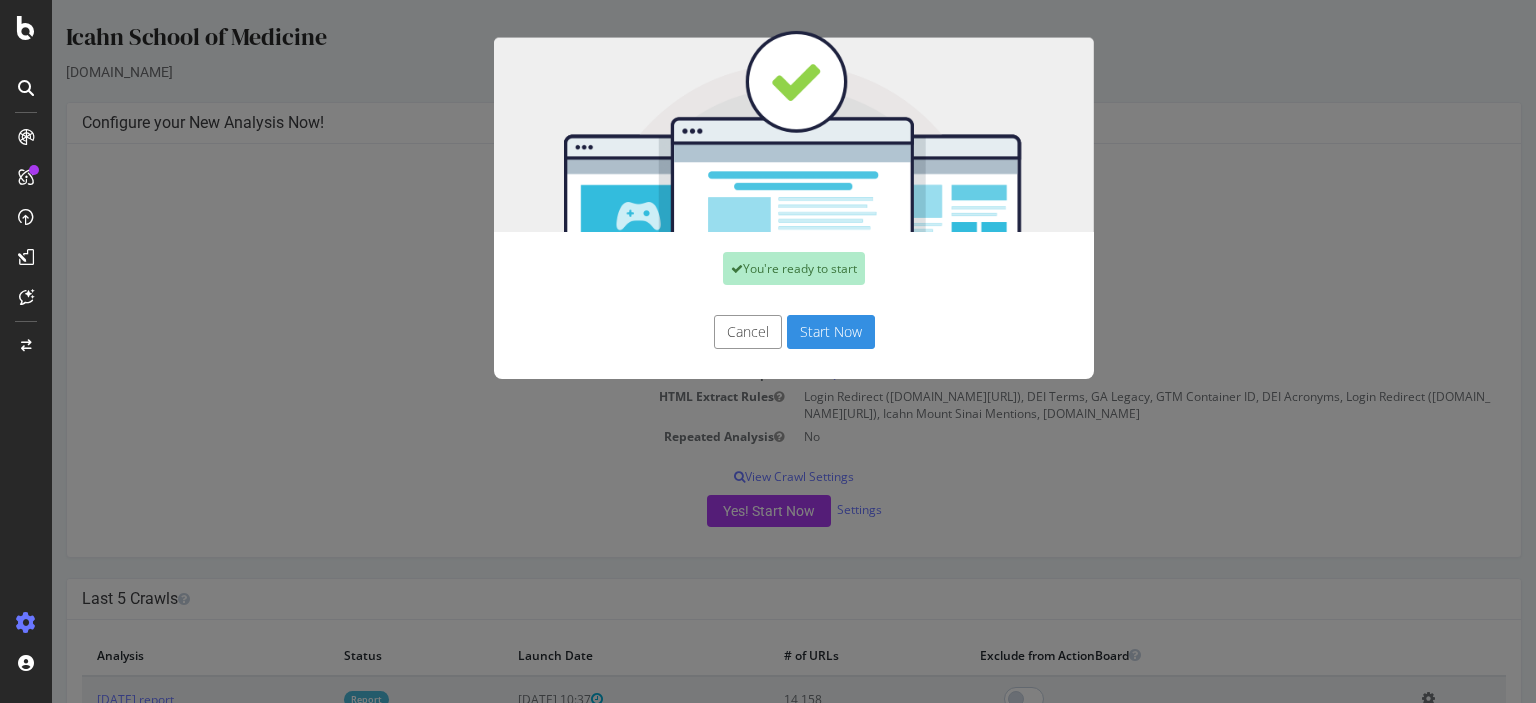 click on "Start Now" at bounding box center [831, 332] 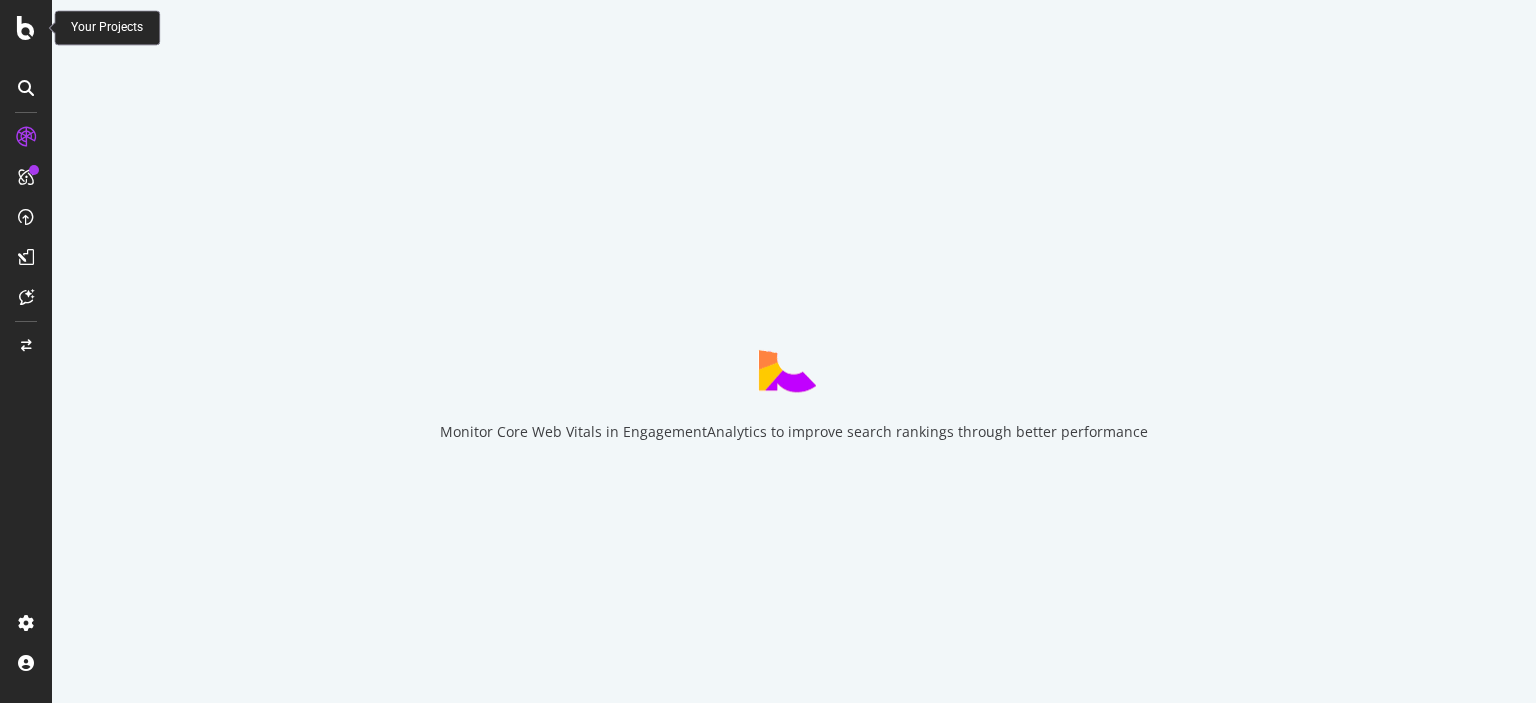 scroll, scrollTop: 0, scrollLeft: 0, axis: both 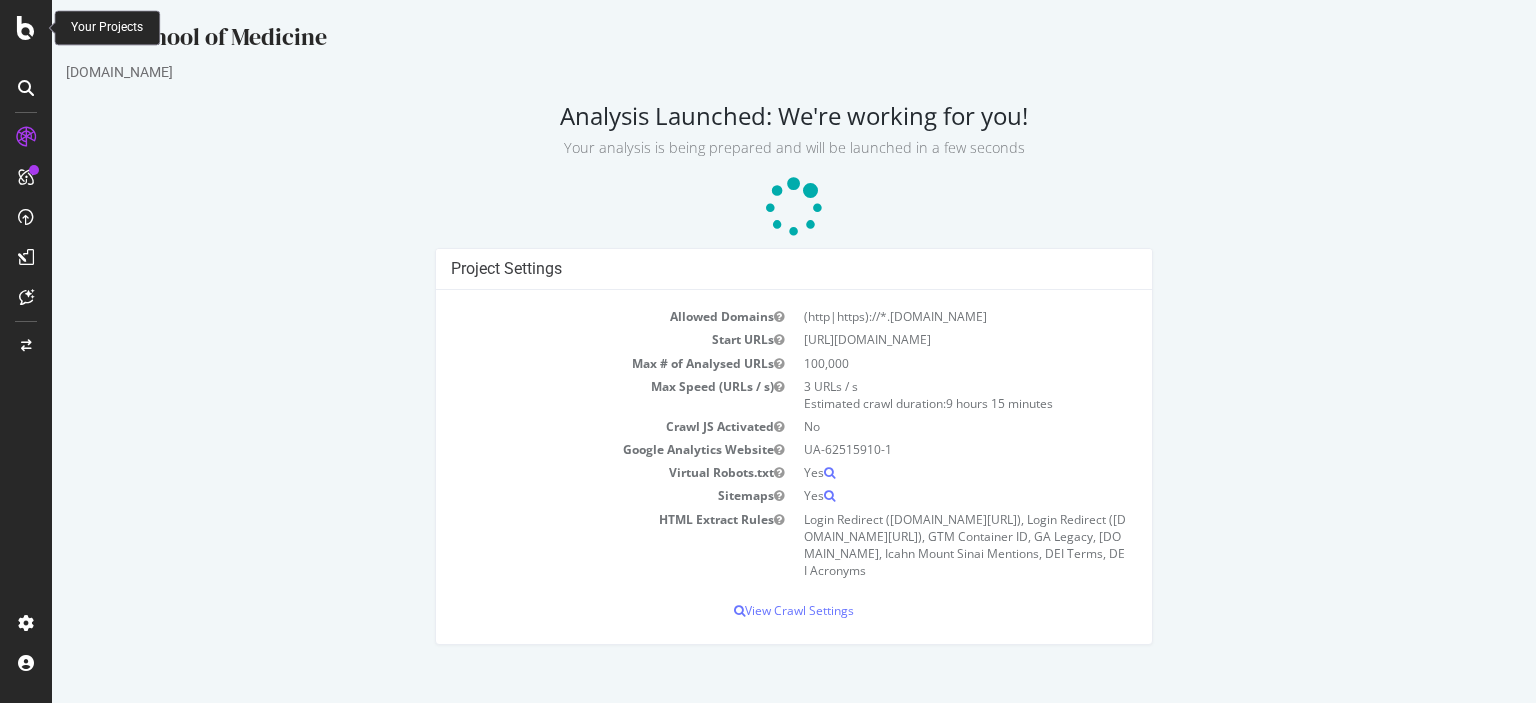 click at bounding box center [26, 28] 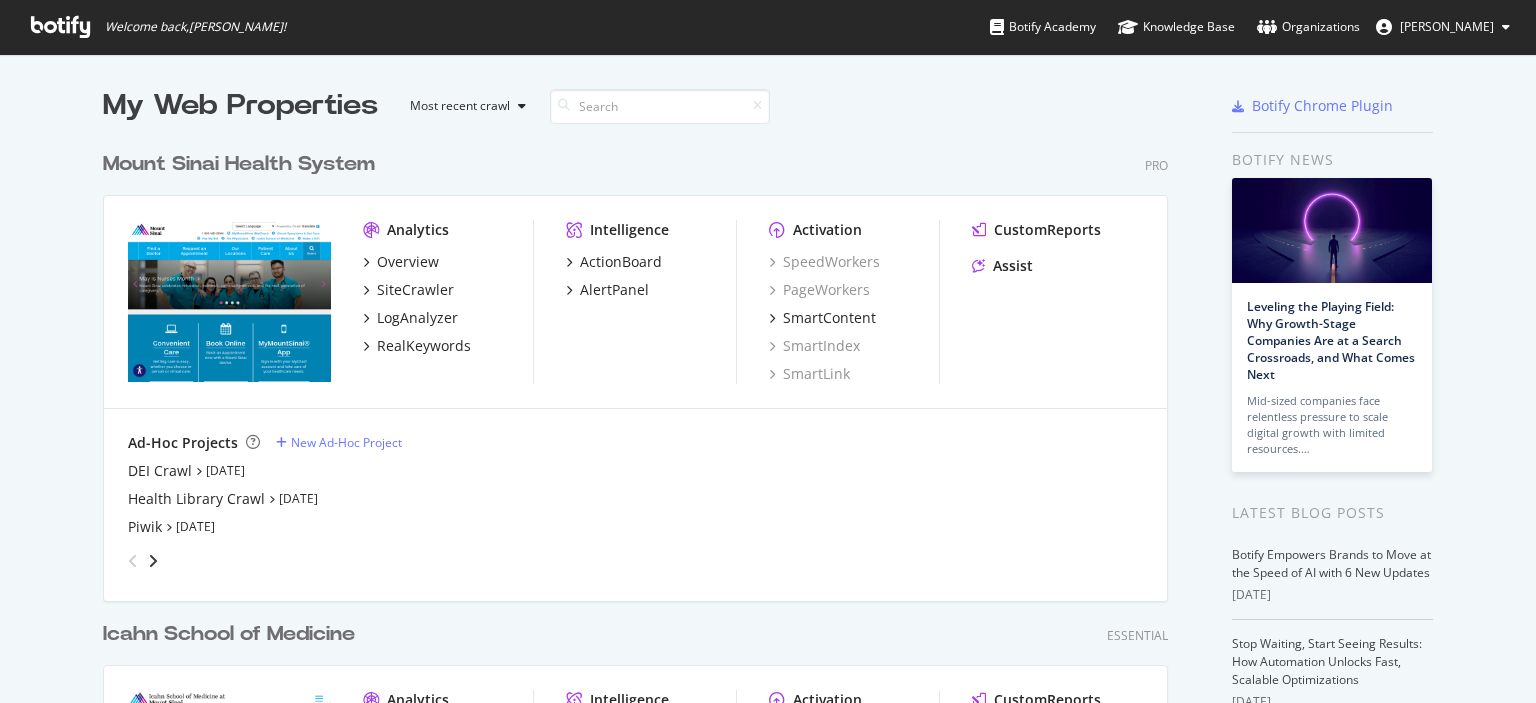 scroll, scrollTop: 16, scrollLeft: 16, axis: both 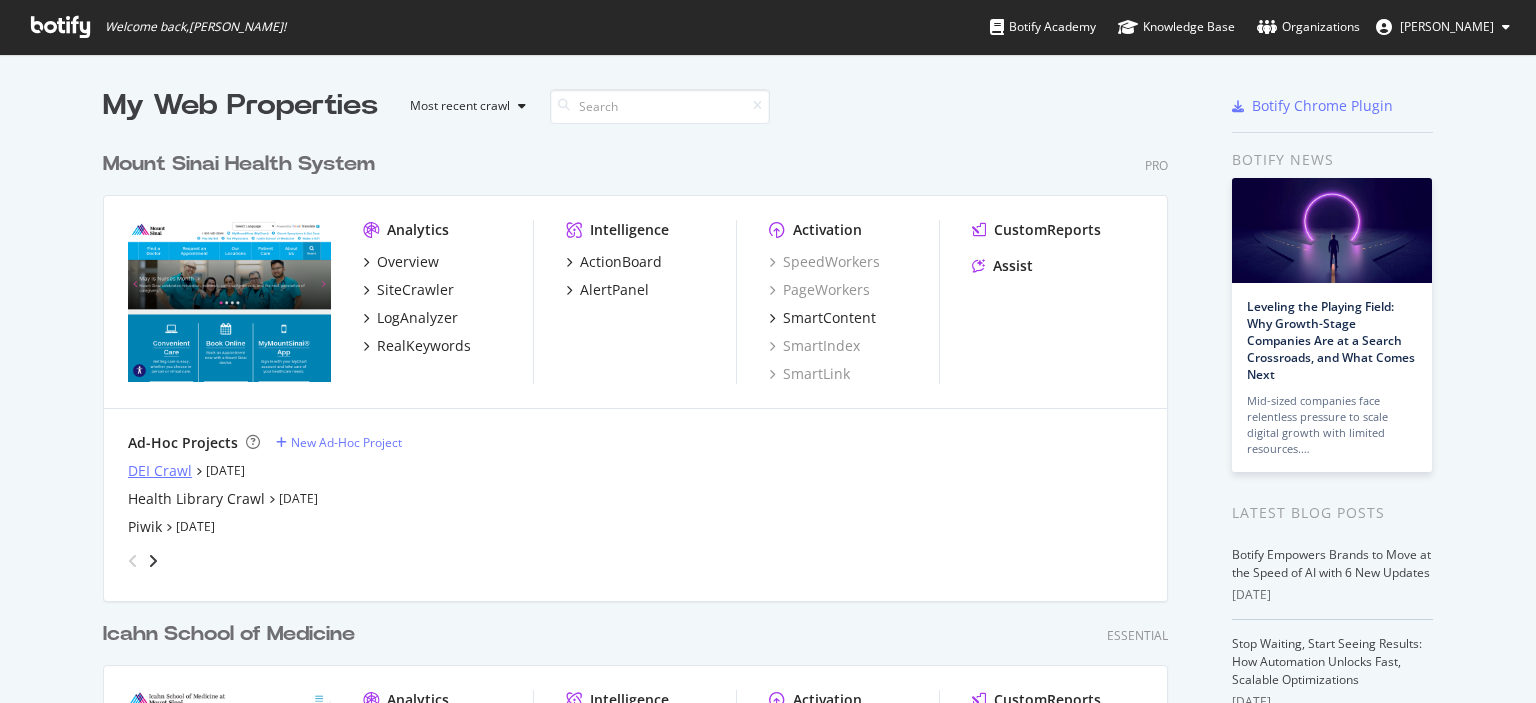 click on "DEI Crawl" at bounding box center [160, 471] 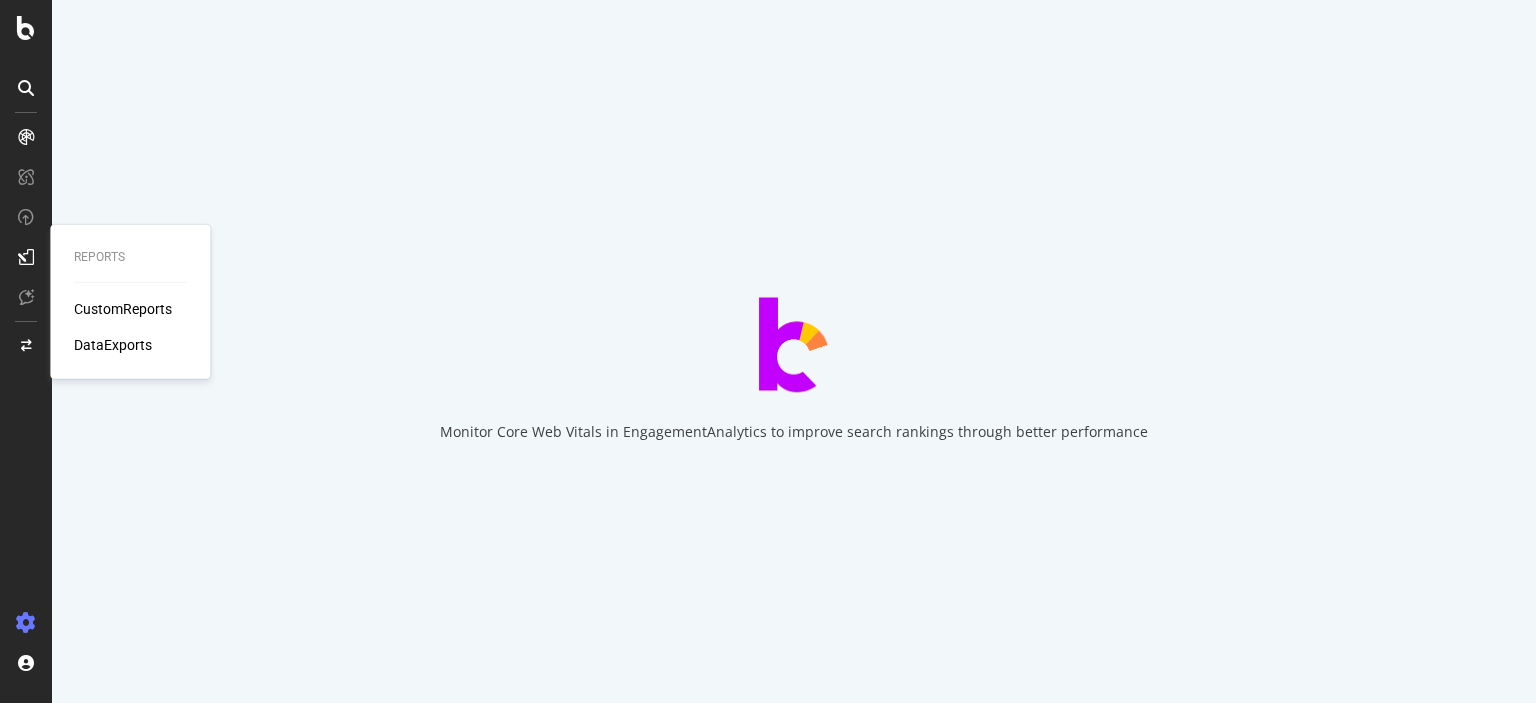 scroll, scrollTop: 0, scrollLeft: 0, axis: both 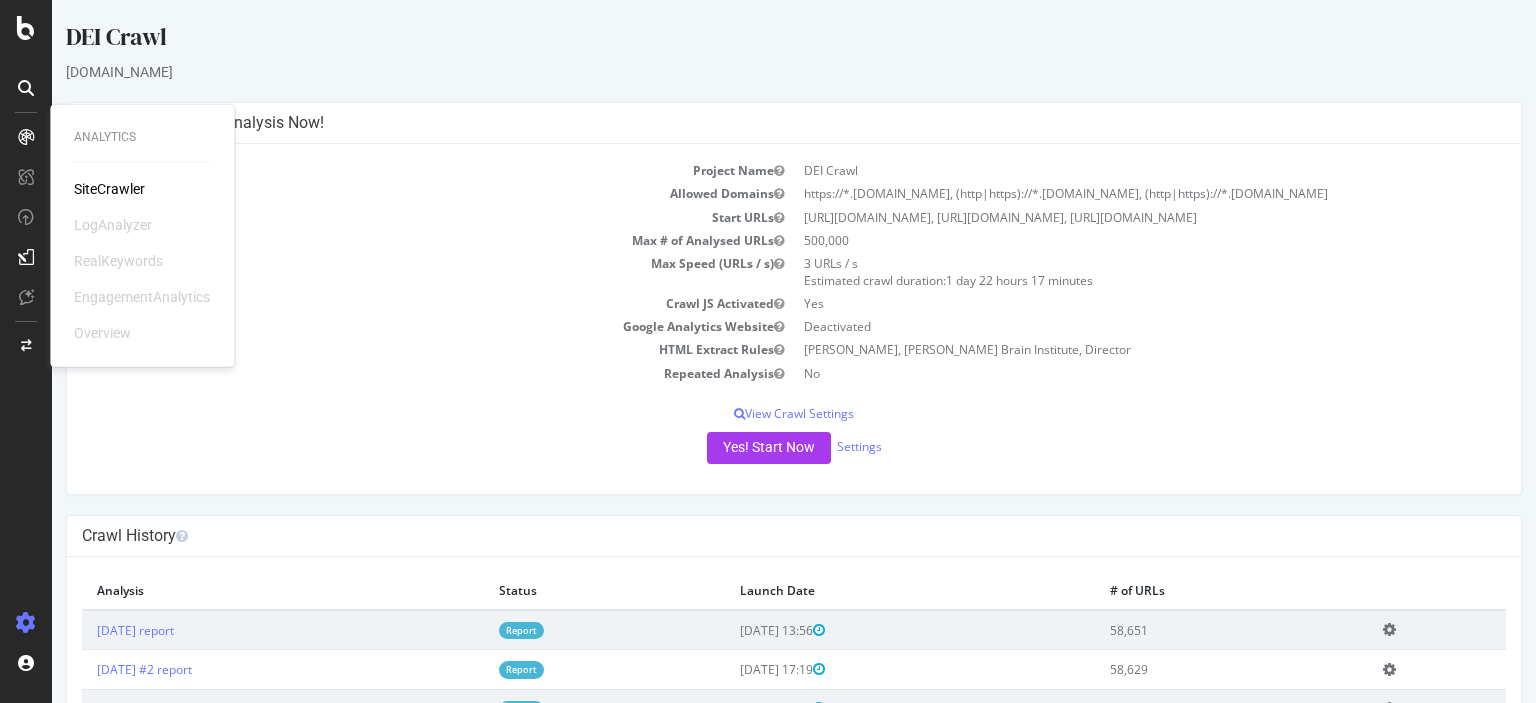 click on "SiteCrawler" at bounding box center (109, 189) 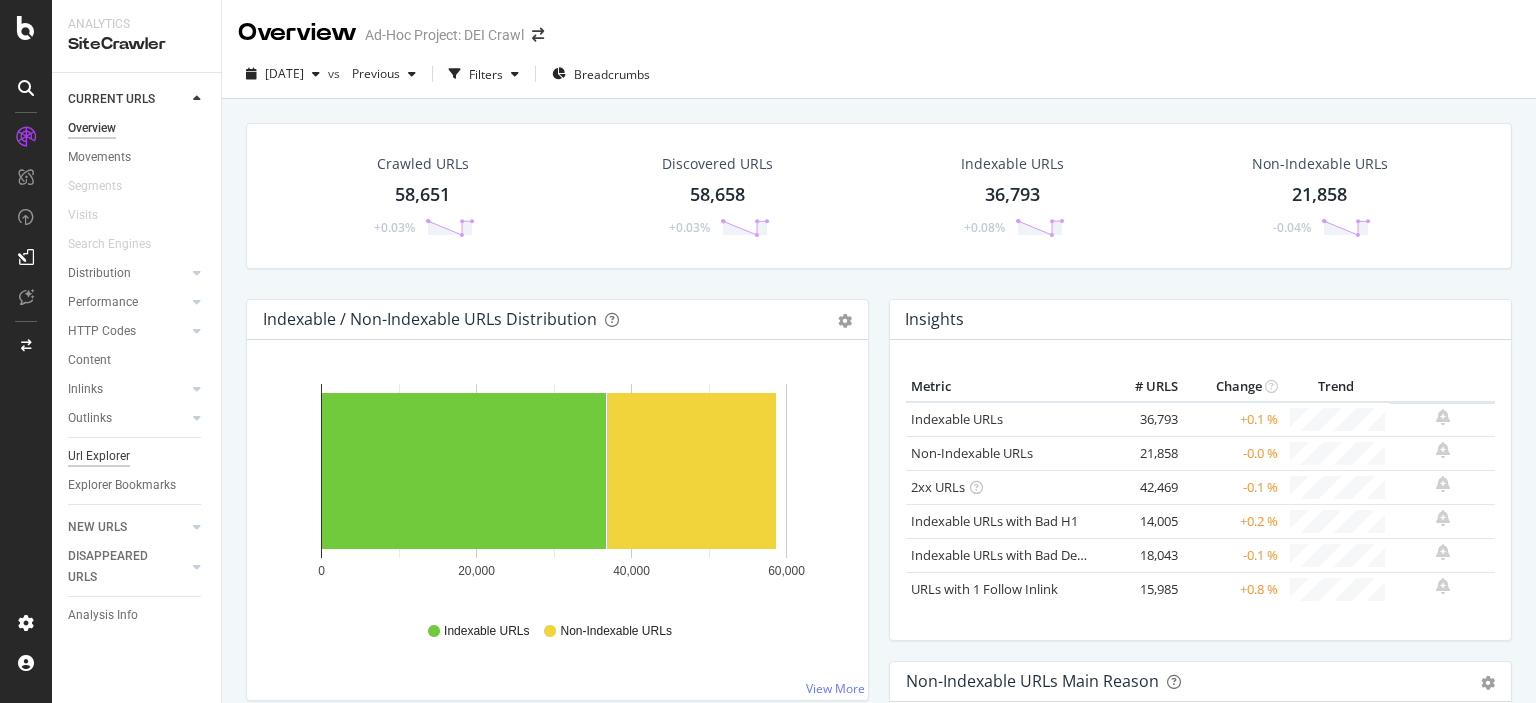 click on "Url Explorer" at bounding box center [99, 456] 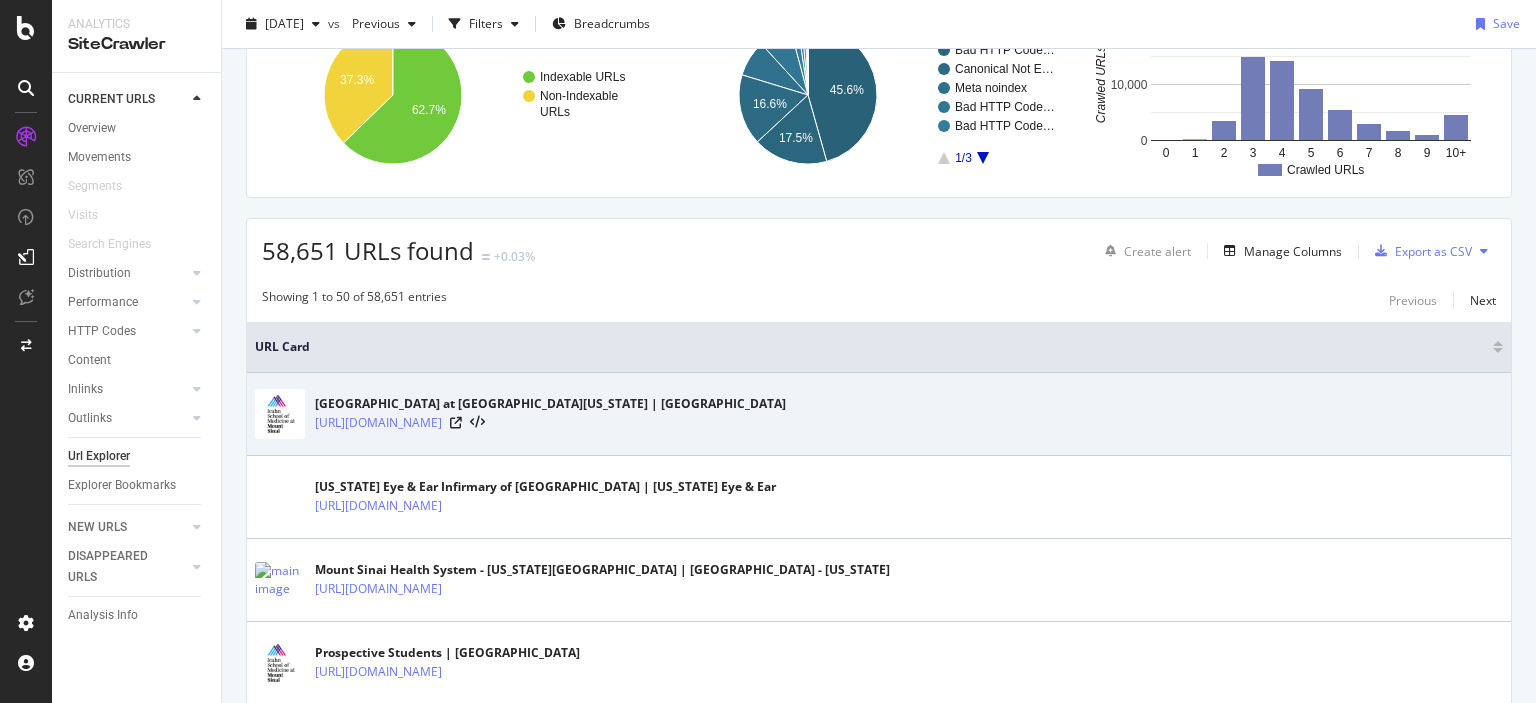scroll, scrollTop: 200, scrollLeft: 0, axis: vertical 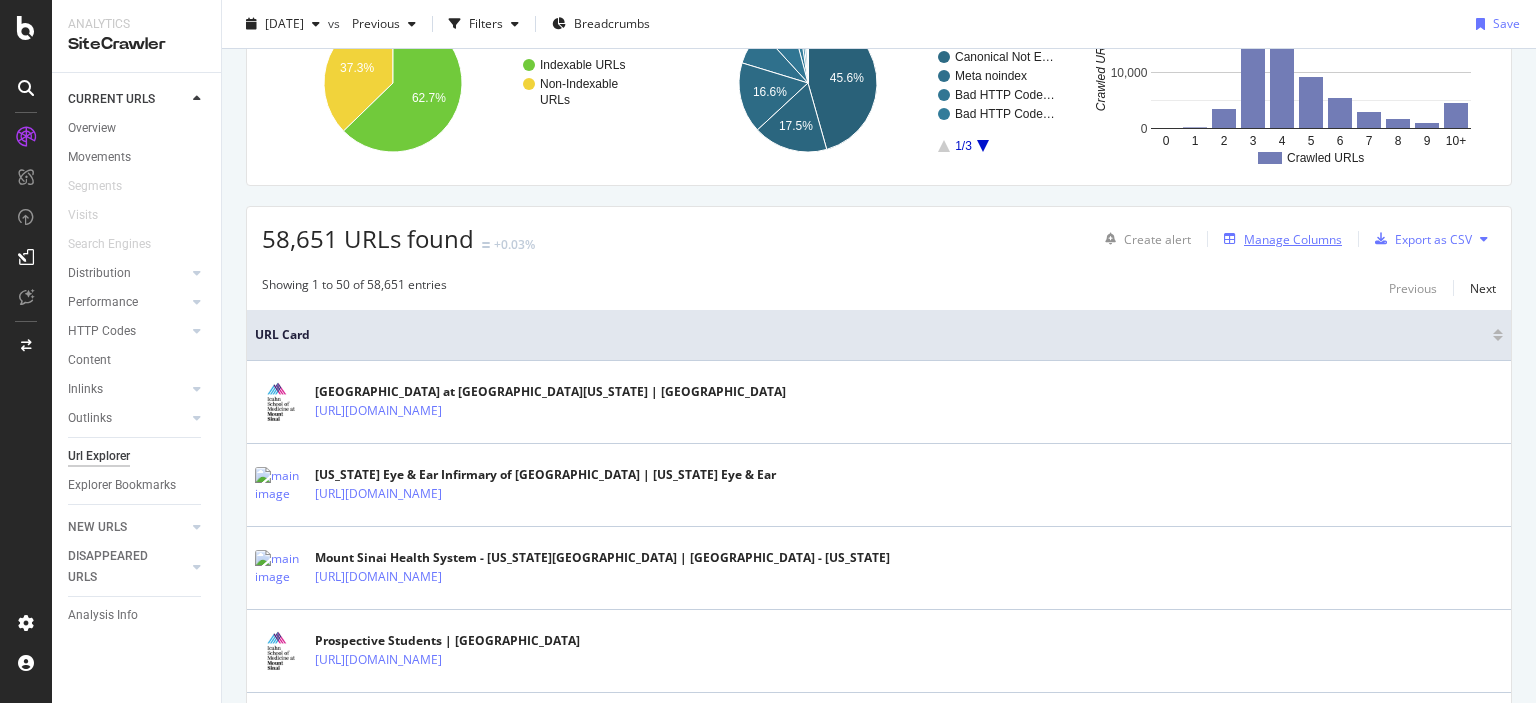 click on "Manage Columns" at bounding box center (1293, 239) 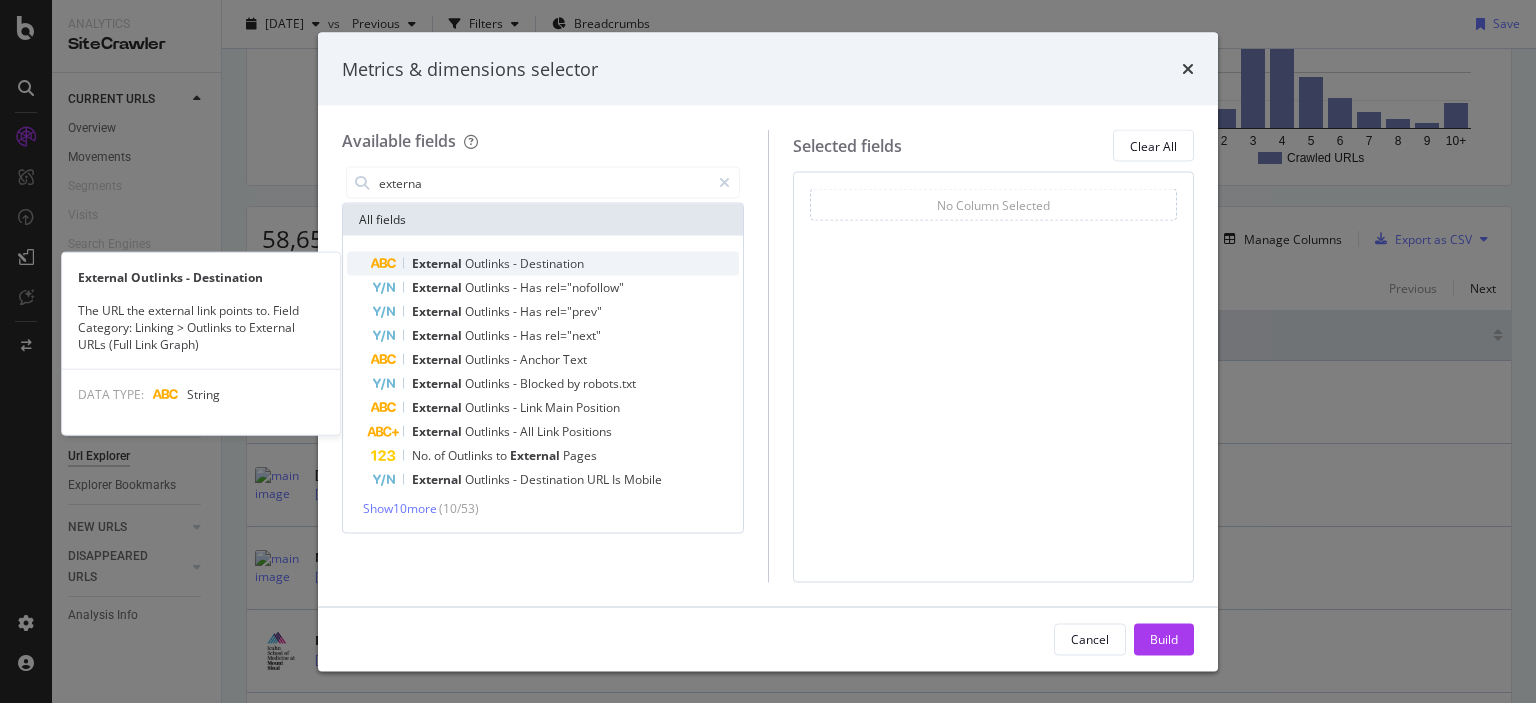 type on "externa" 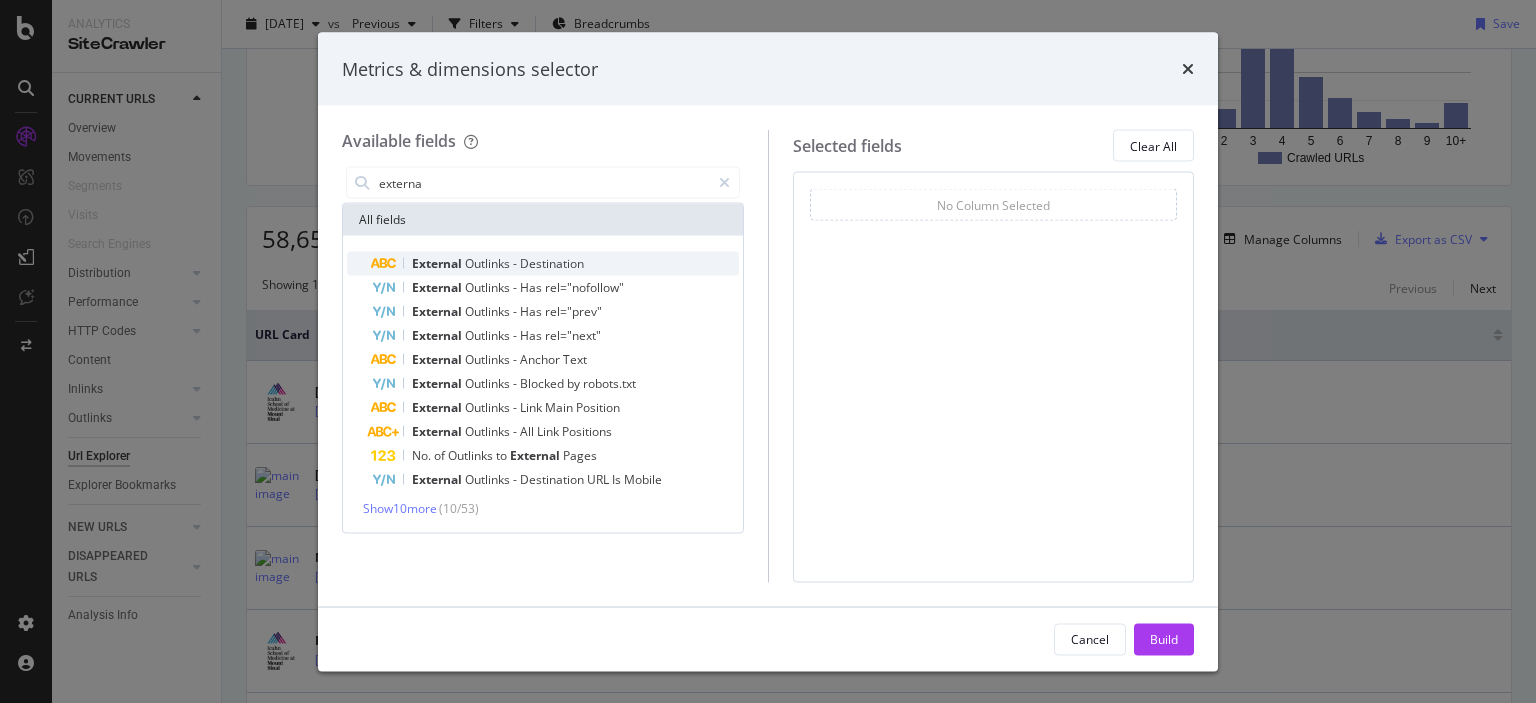 click on "-" at bounding box center [516, 263] 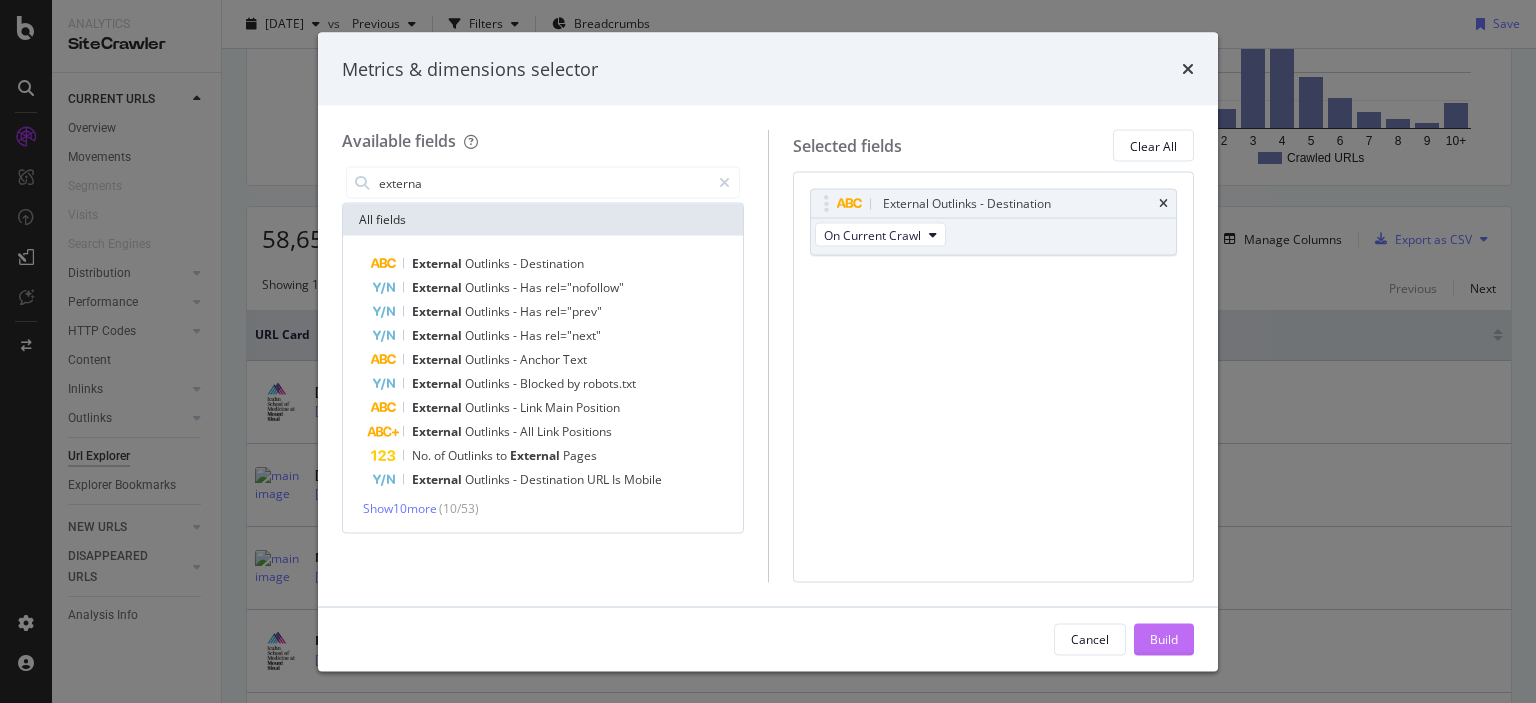 click on "Build" at bounding box center (1164, 638) 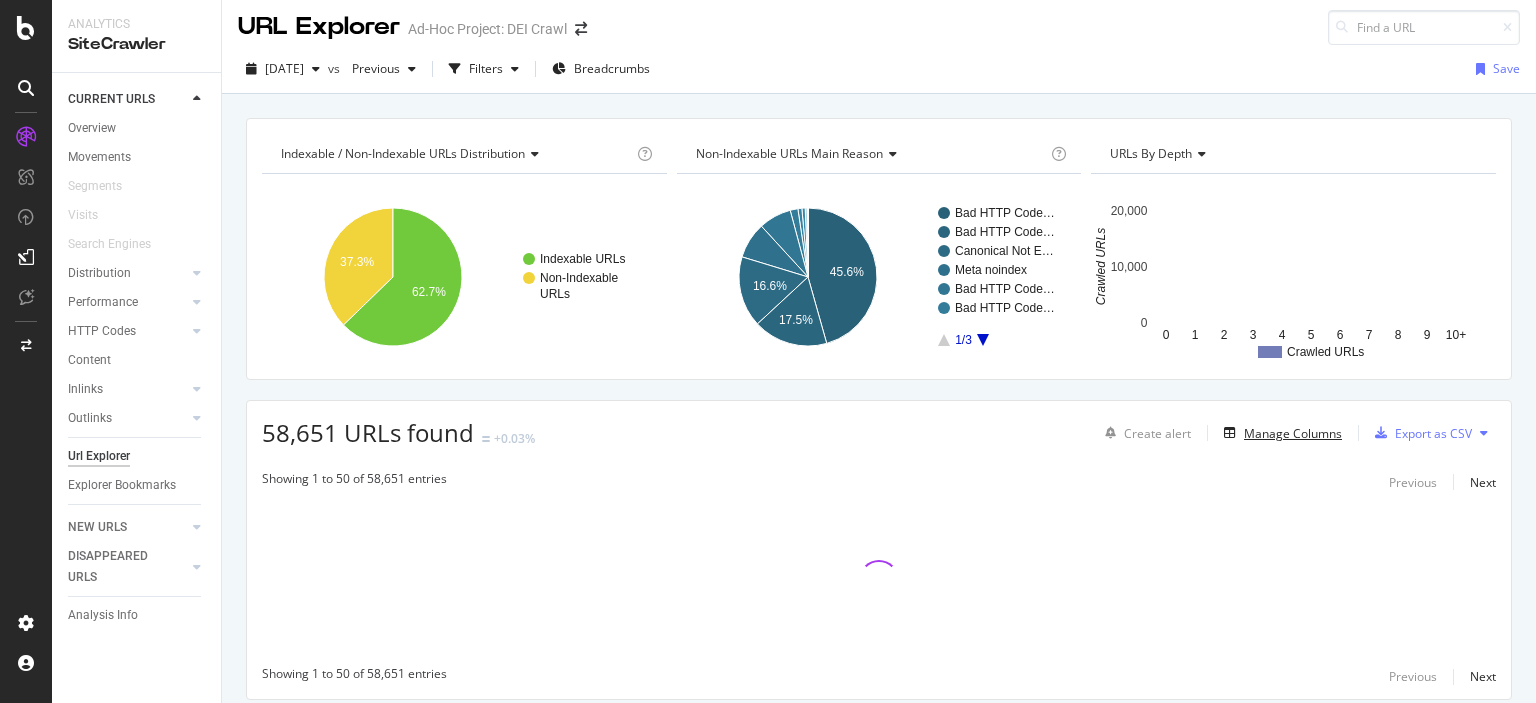 scroll, scrollTop: 0, scrollLeft: 0, axis: both 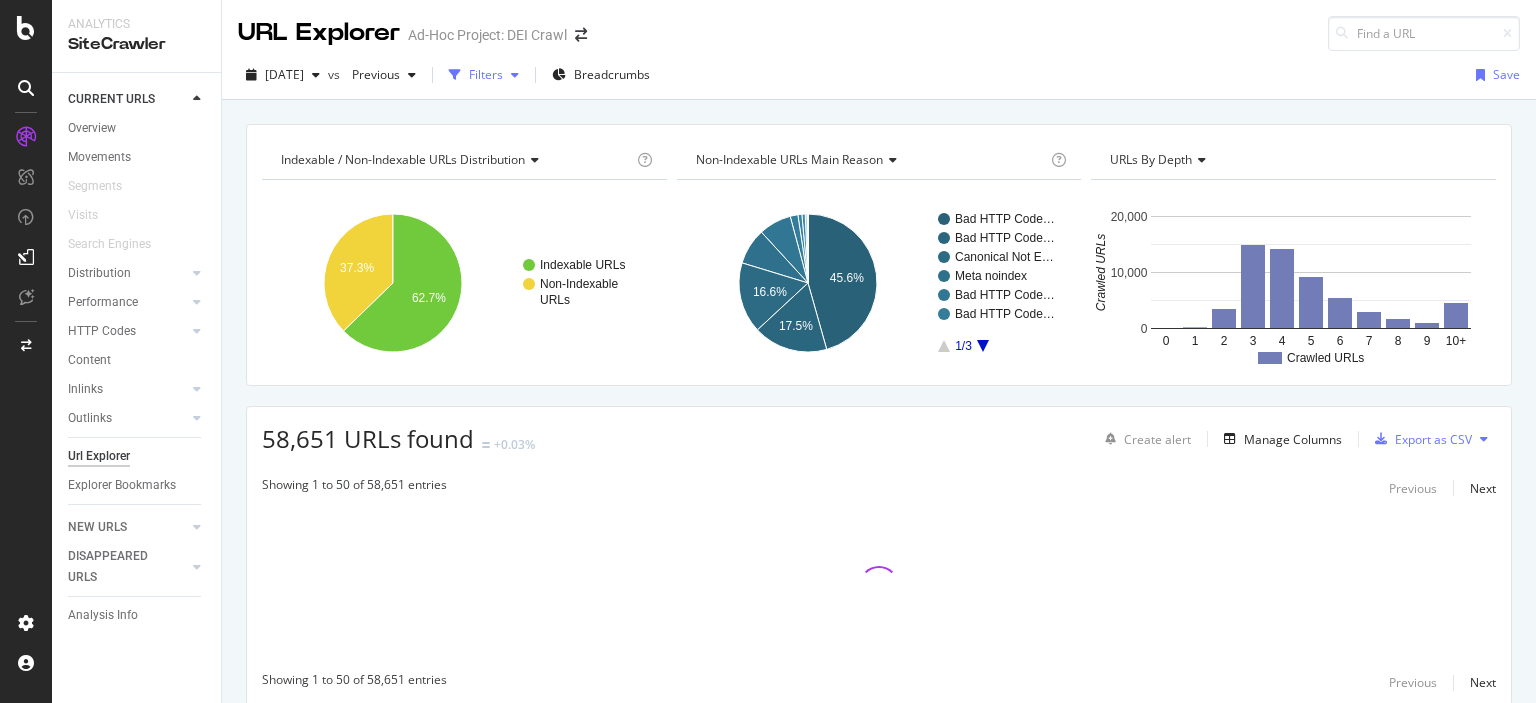 click on "Filters" at bounding box center (486, 74) 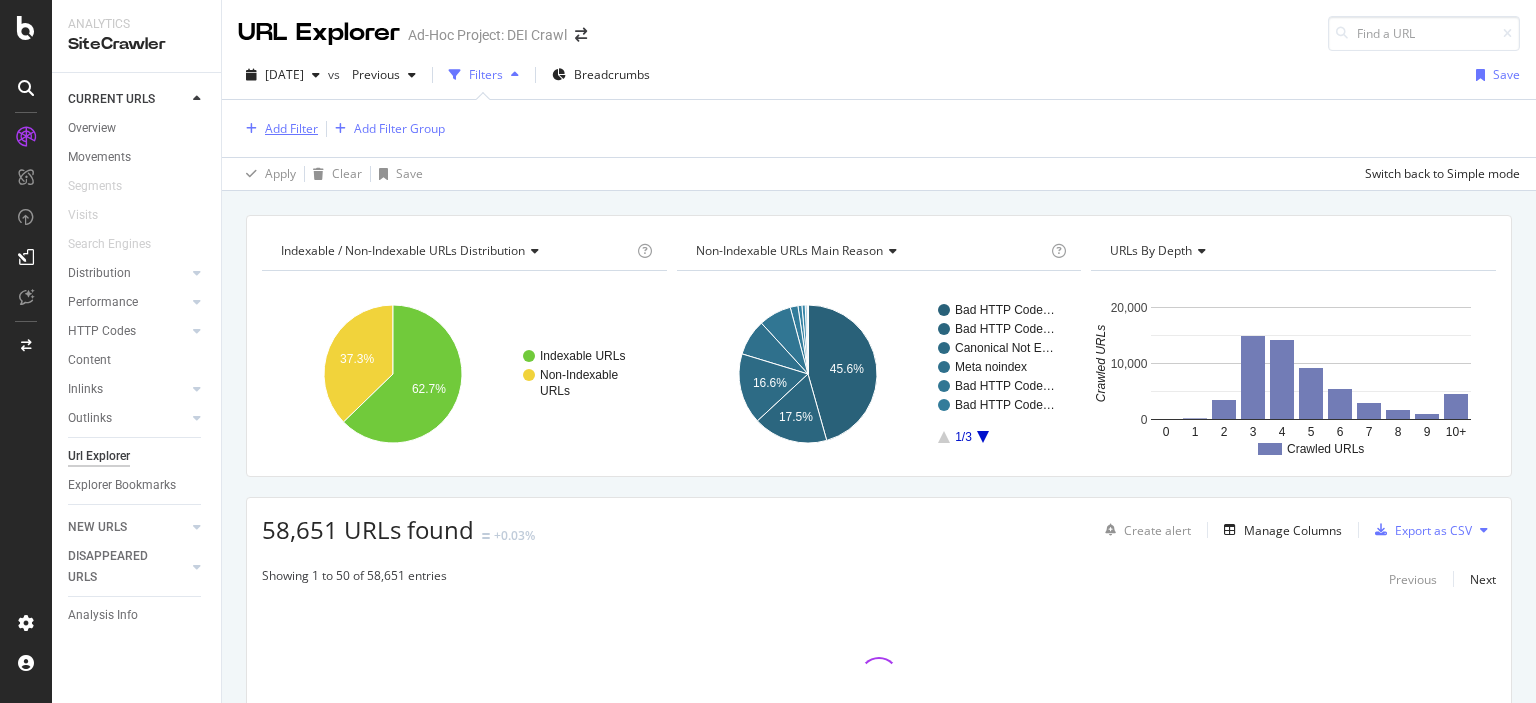 click on "Add Filter" at bounding box center [278, 129] 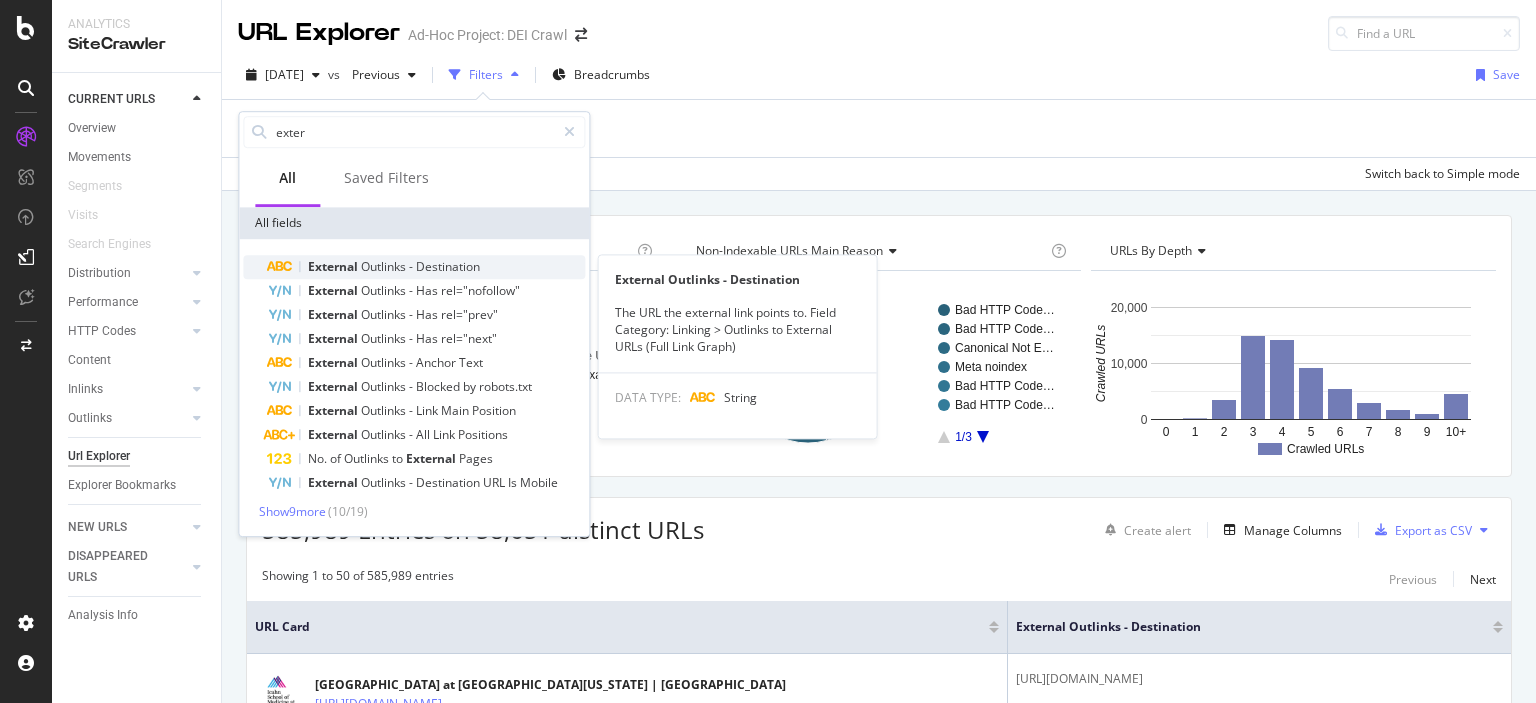 type on "exter" 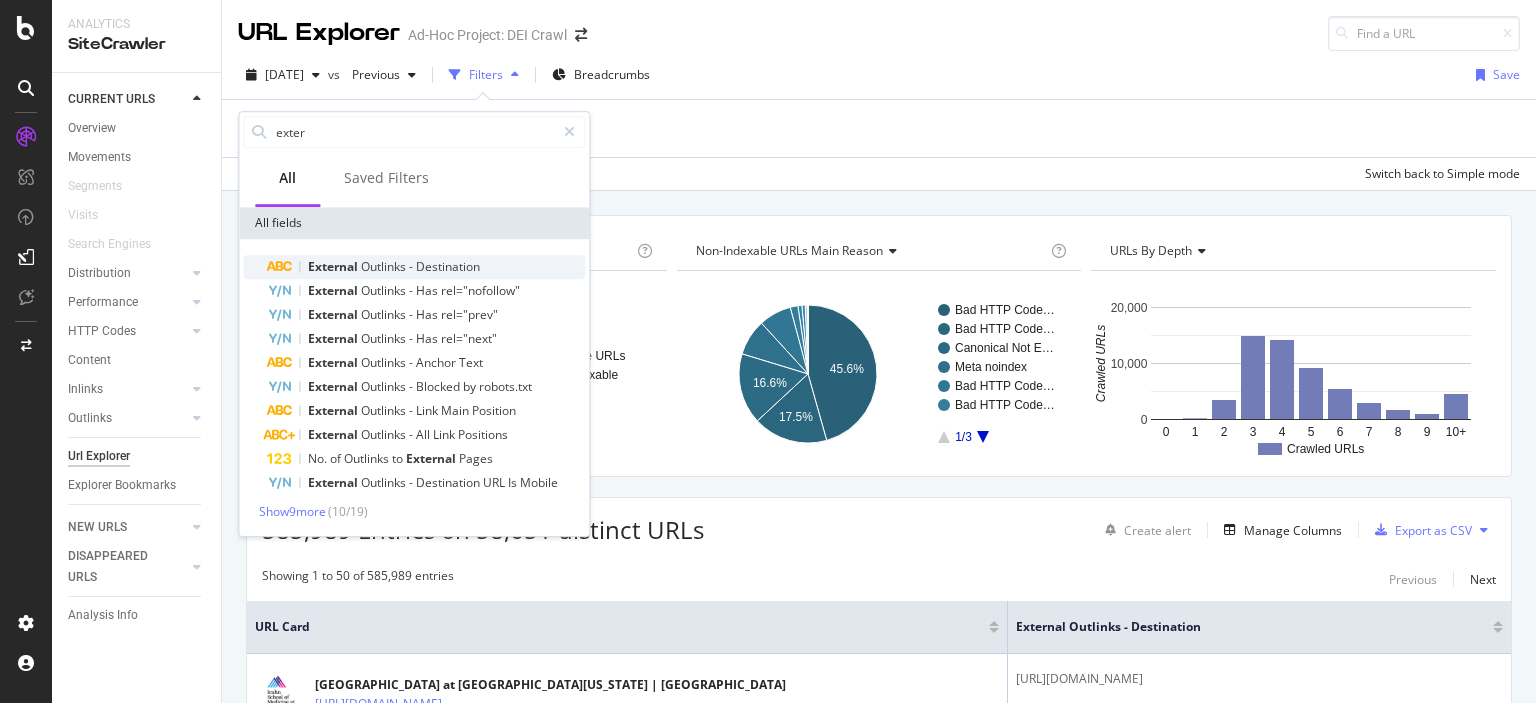 click on "External   Outlinks   -   Destination" at bounding box center (426, 267) 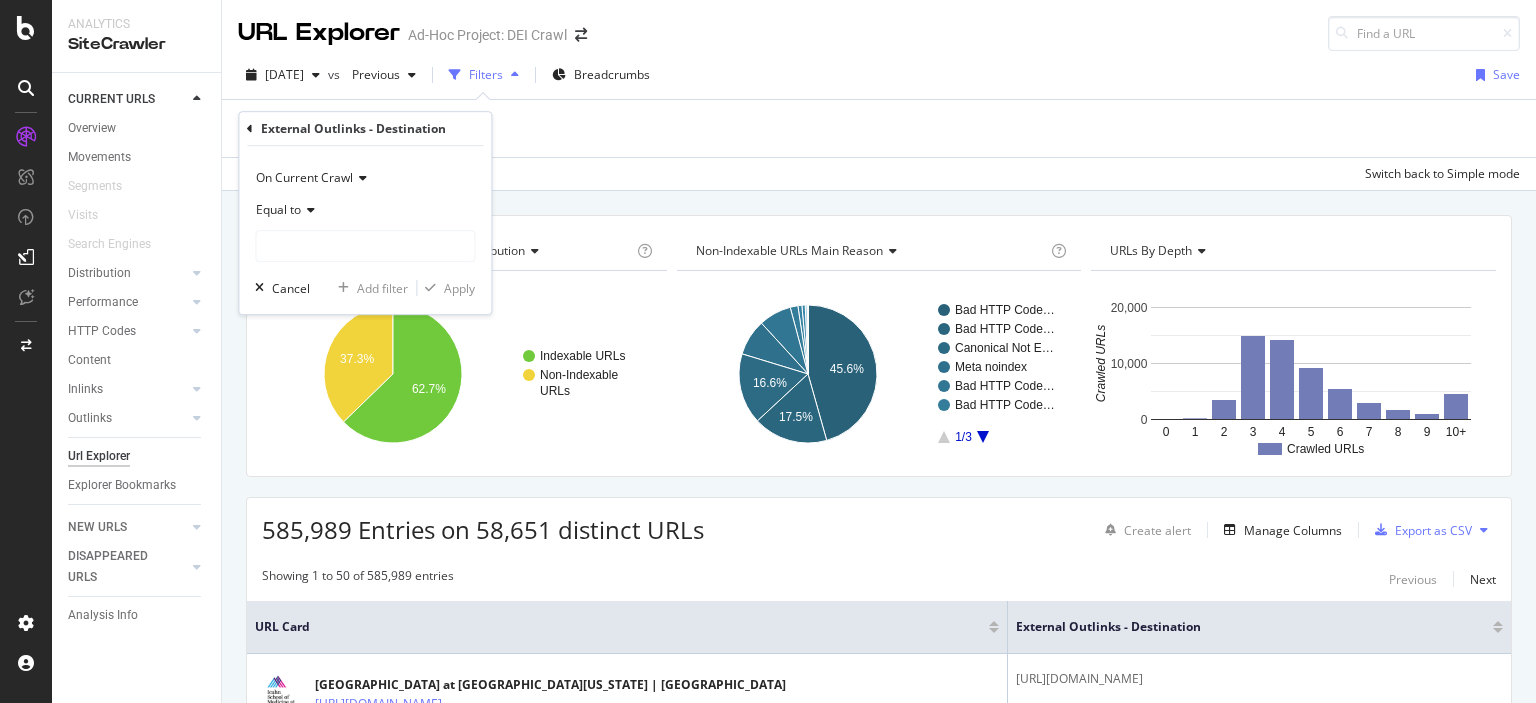 click at bounding box center (308, 210) 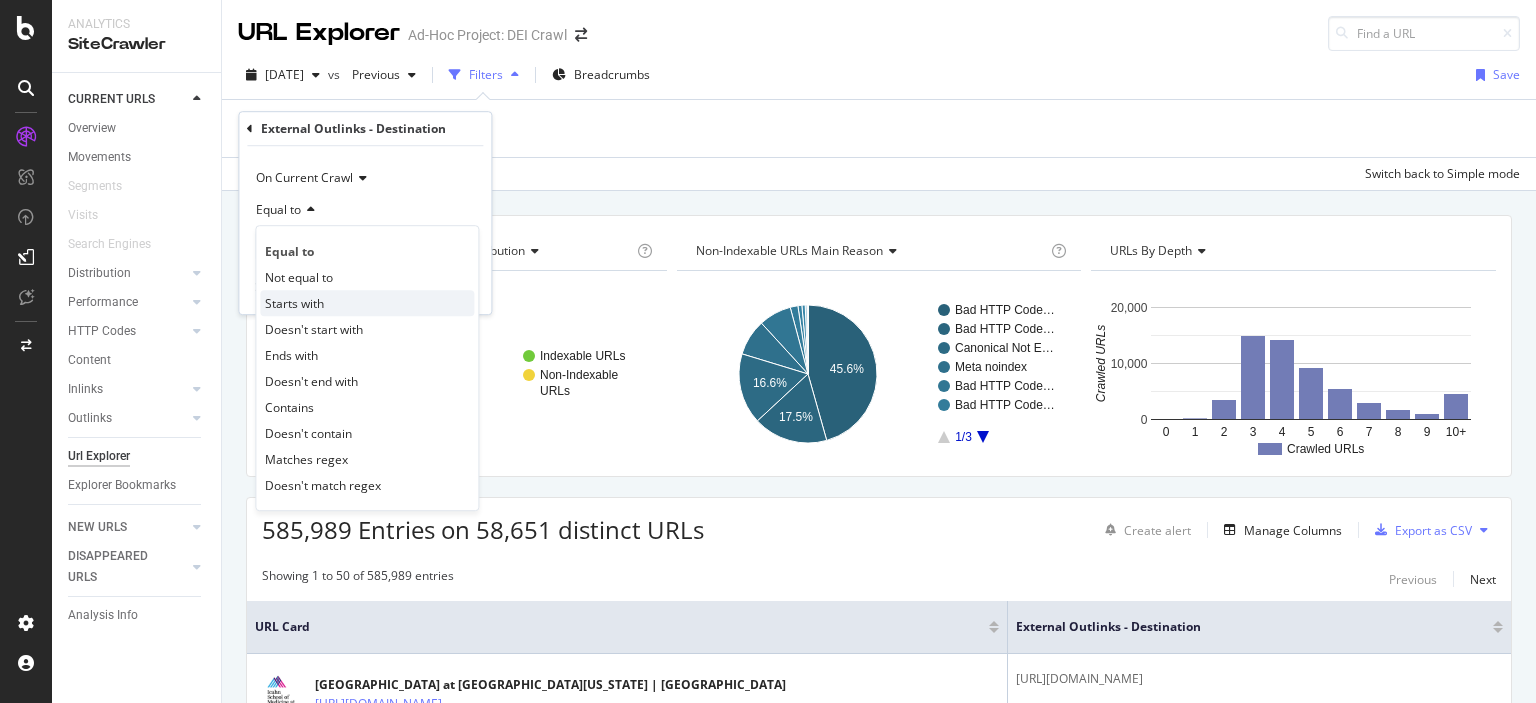 click on "Starts with" at bounding box center [367, 303] 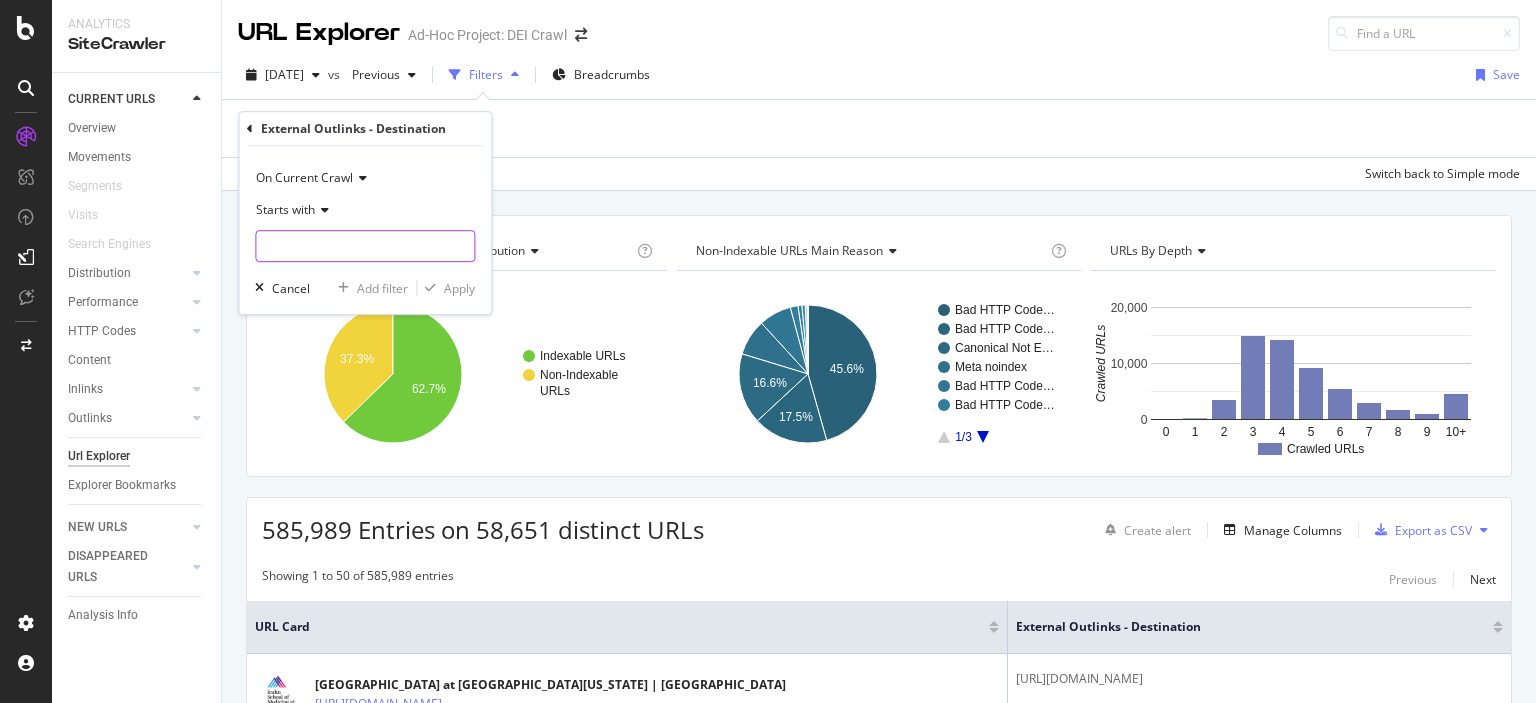 click at bounding box center [365, 246] 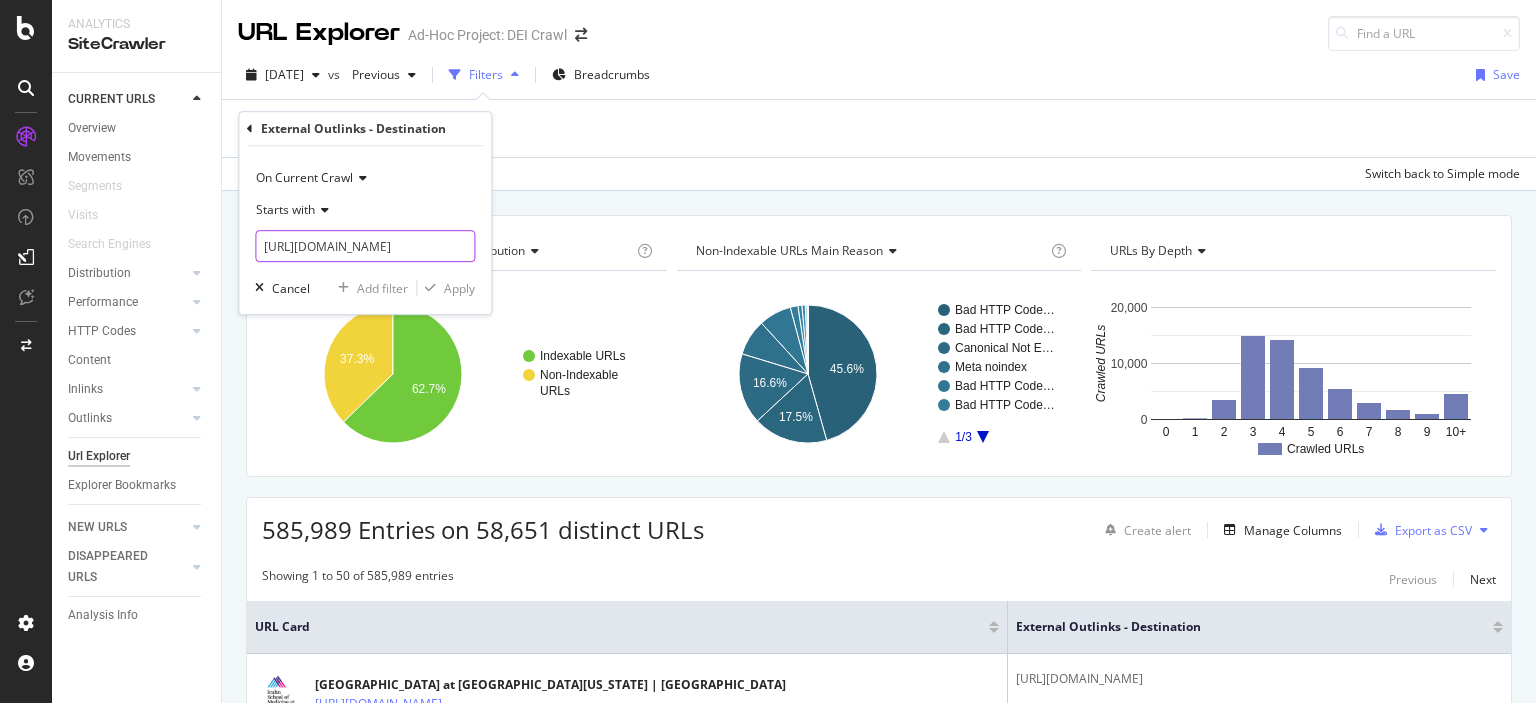 scroll, scrollTop: 0, scrollLeft: 83, axis: horizontal 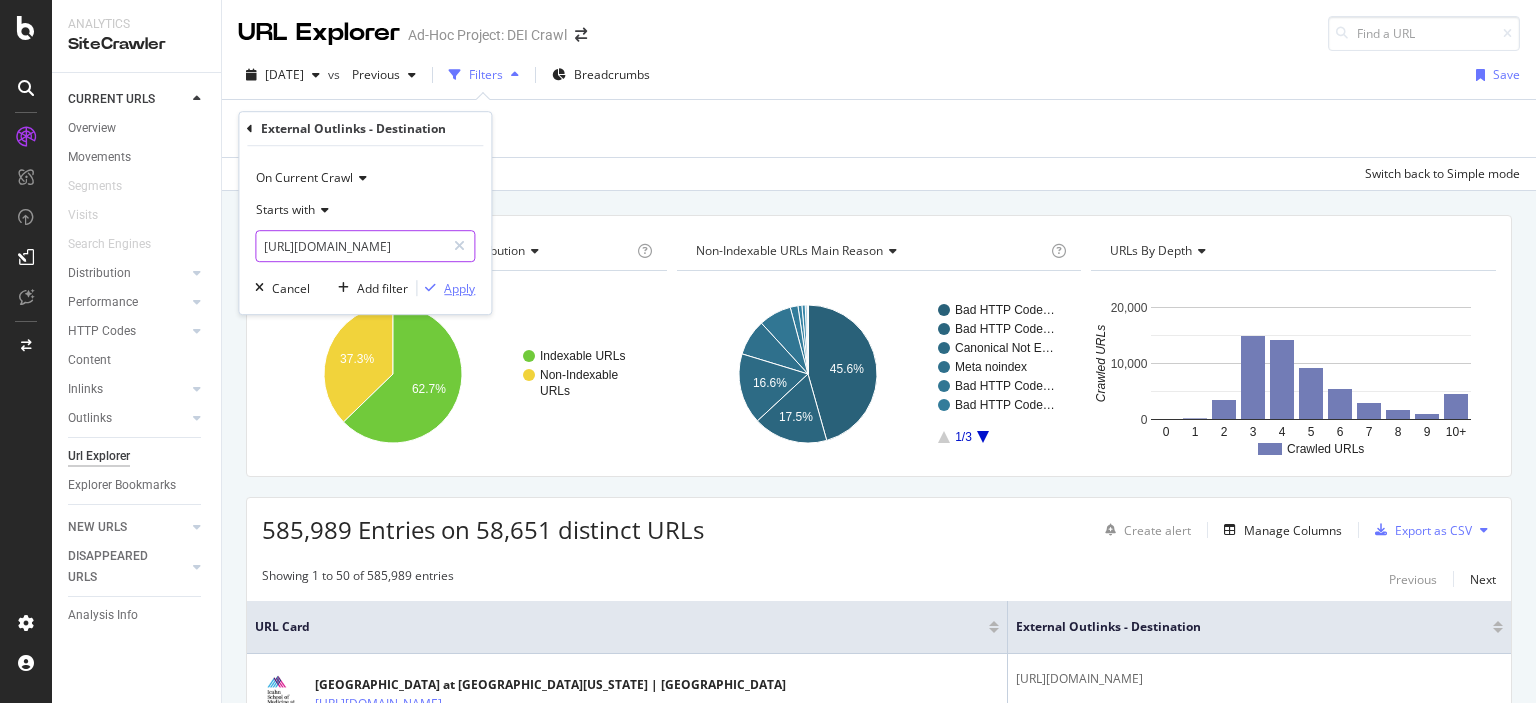 type on "https://spin.infoedglobal.com/Authorize/Login" 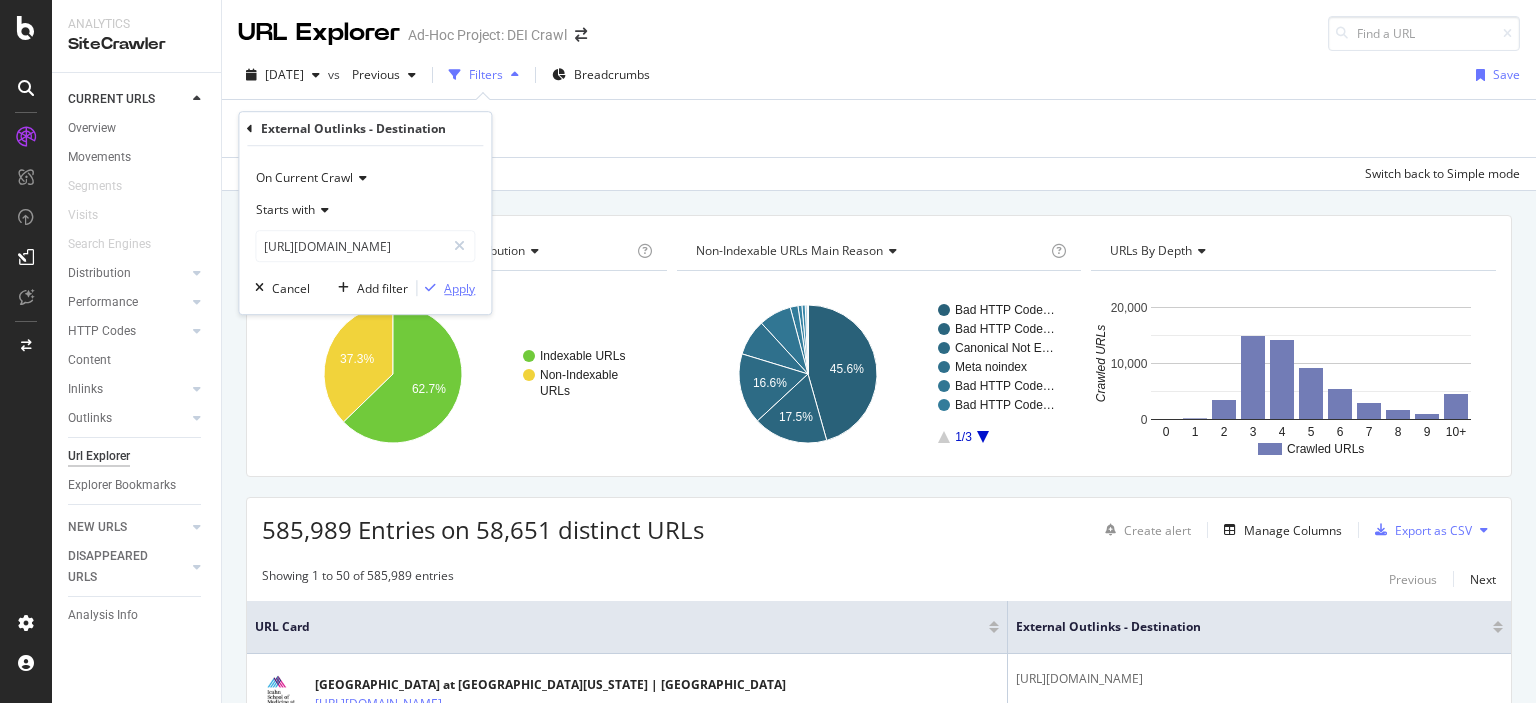 scroll, scrollTop: 0, scrollLeft: 0, axis: both 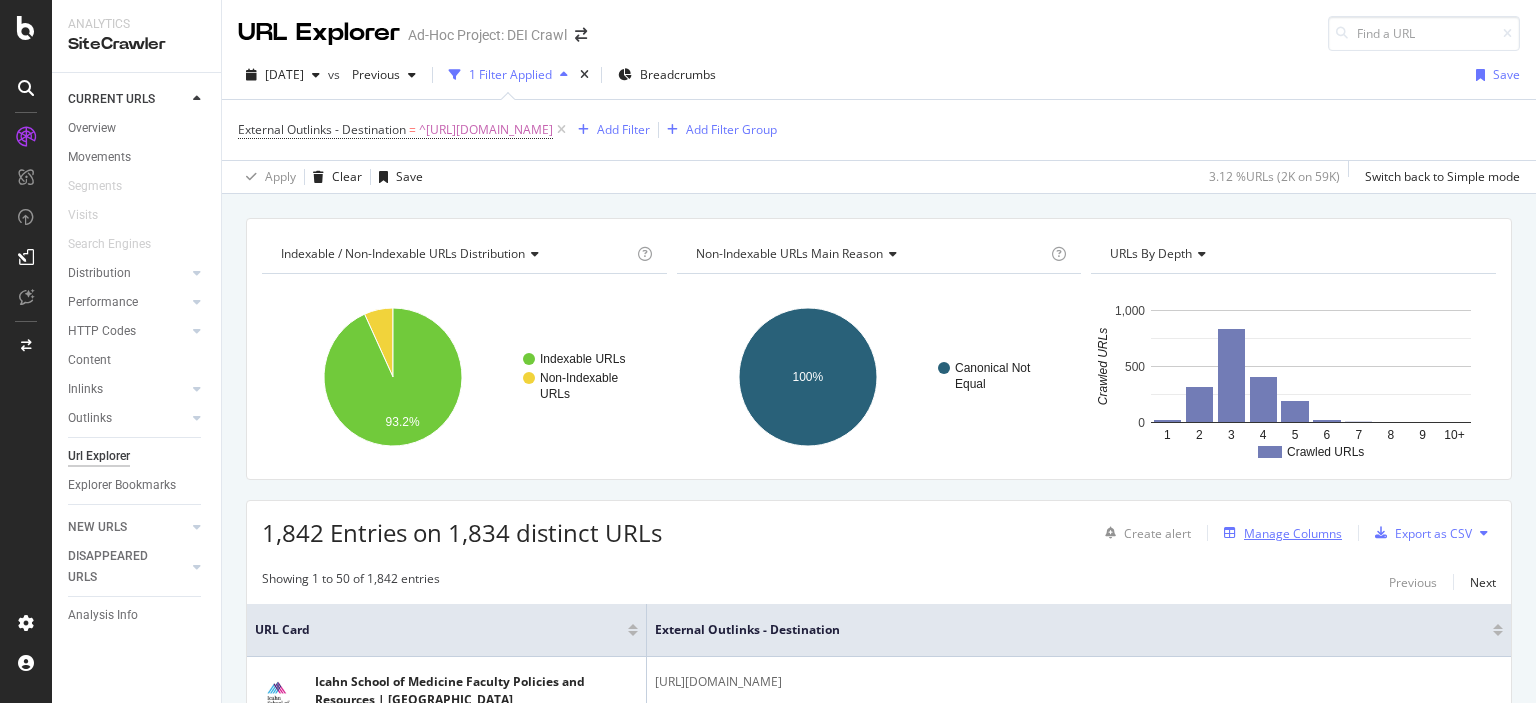 click on "Manage Columns" at bounding box center [1293, 533] 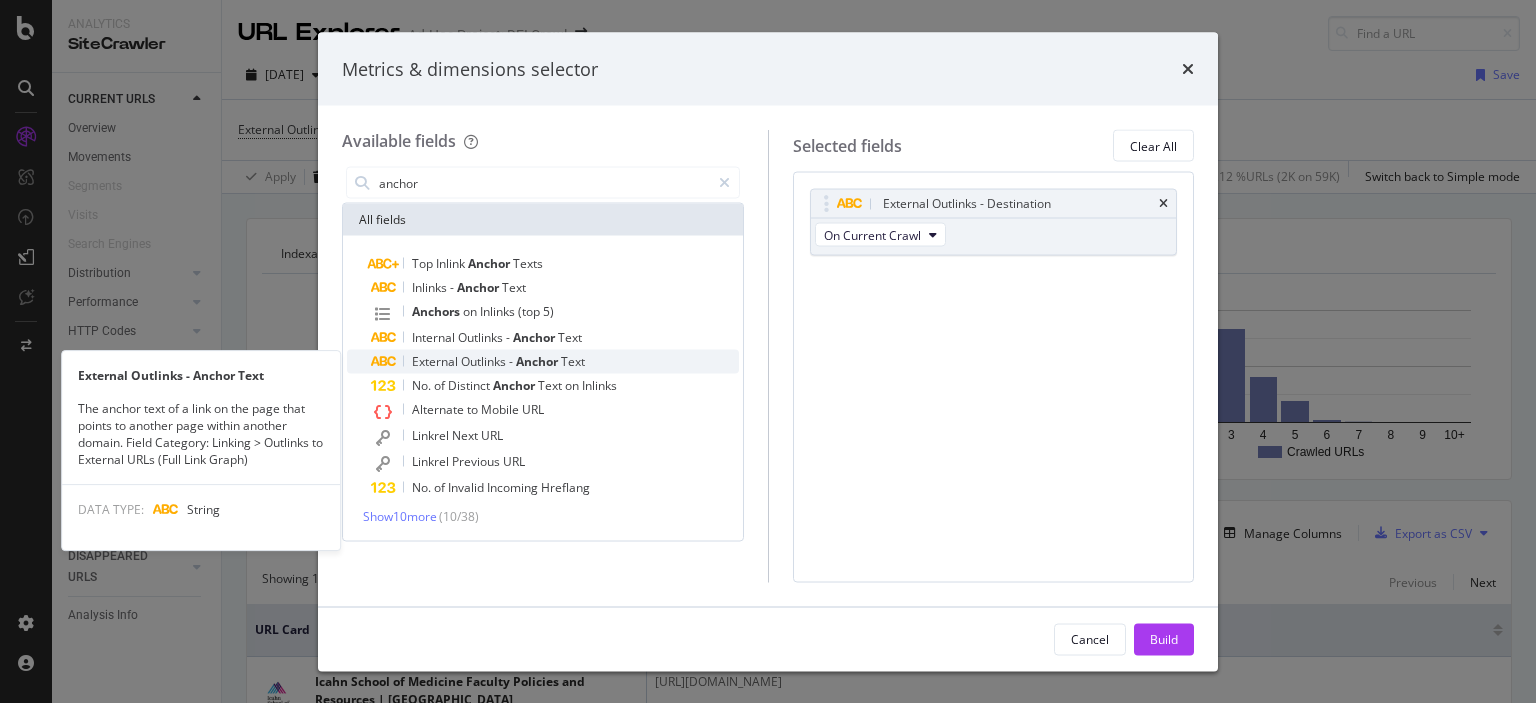 type on "anchor" 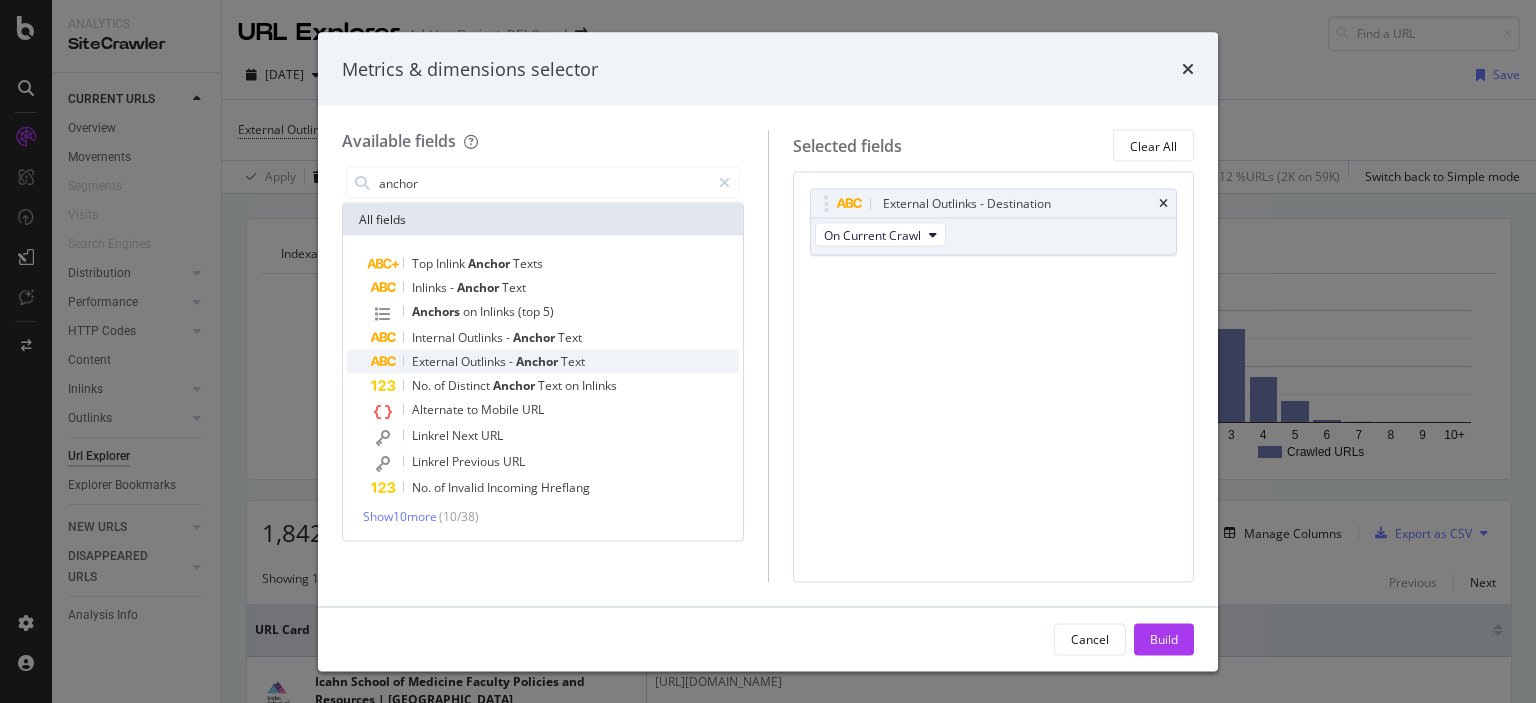 click on "Anchor" at bounding box center (538, 361) 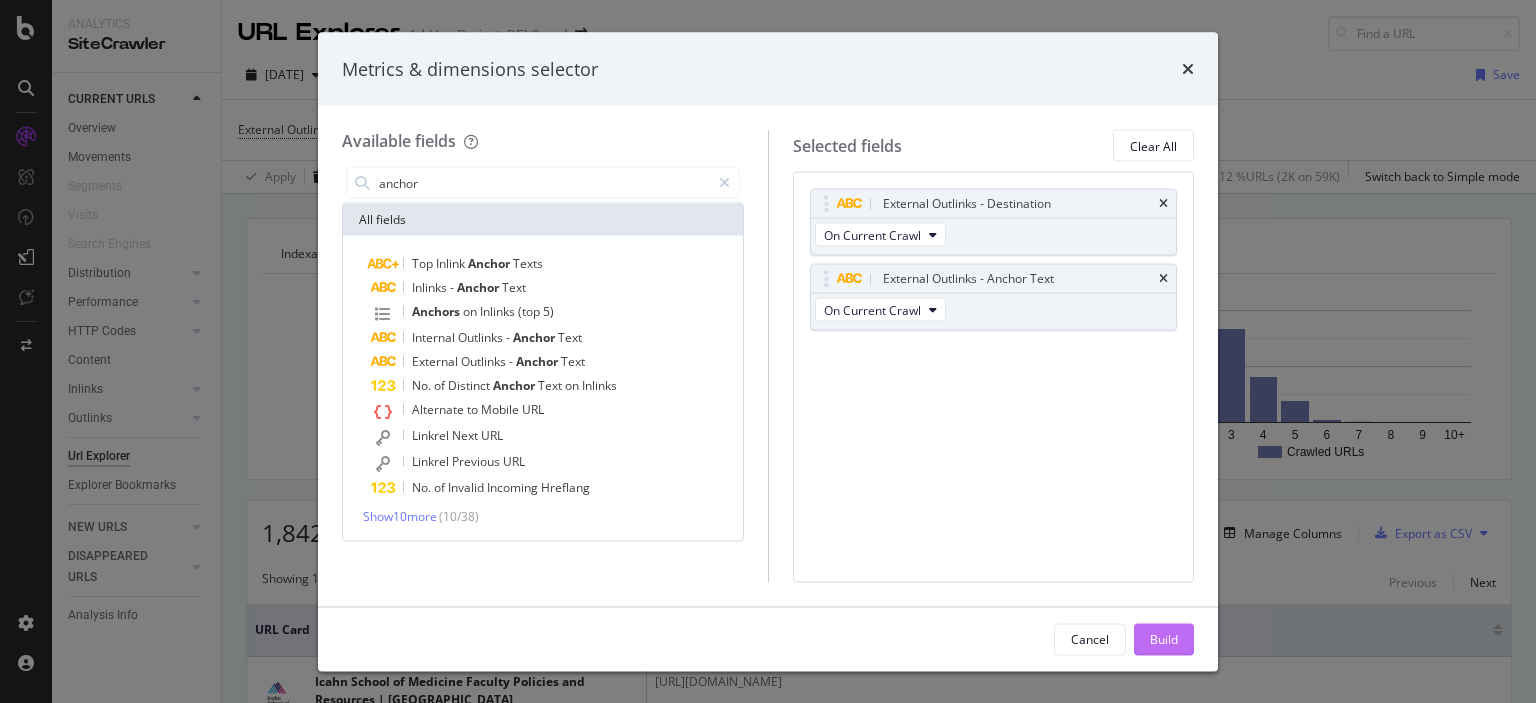 click on "Build" at bounding box center (1164, 638) 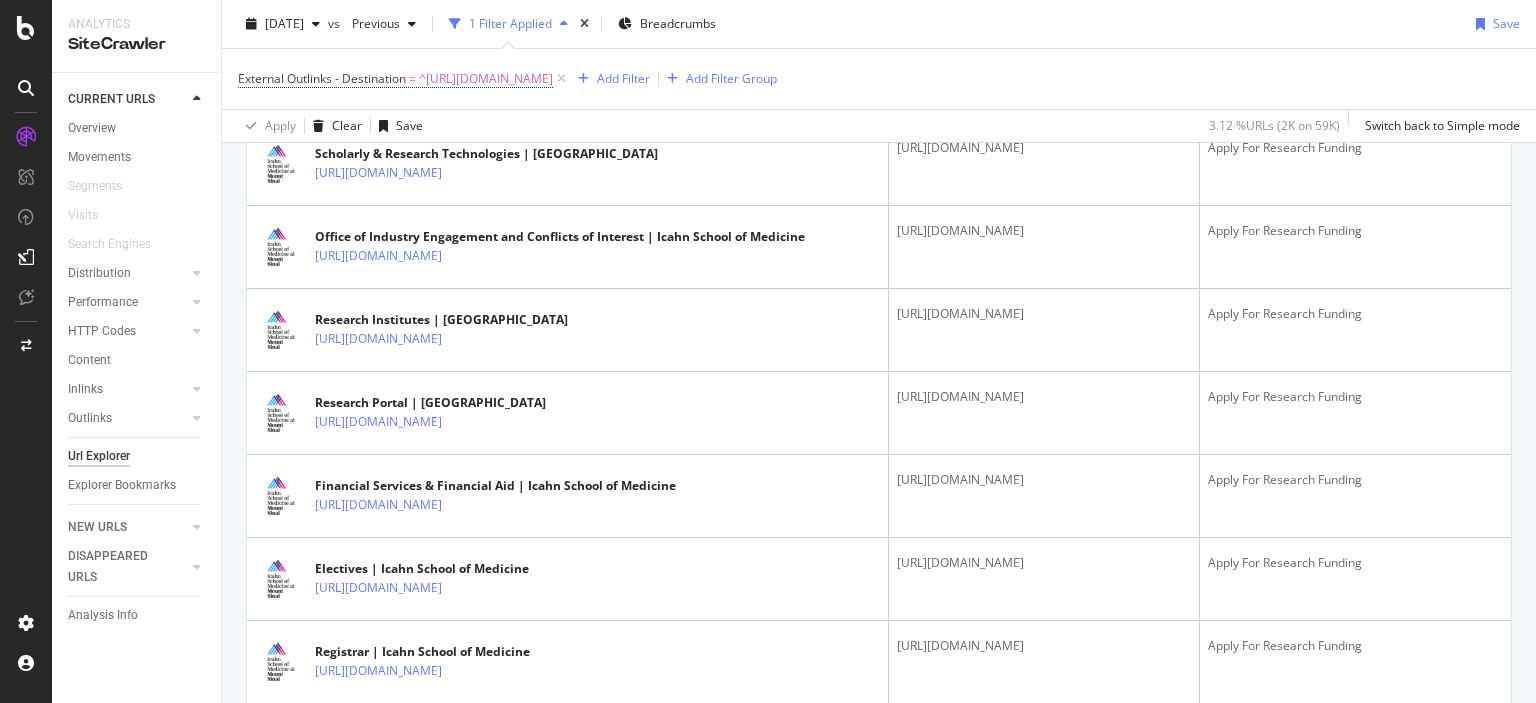 scroll, scrollTop: 0, scrollLeft: 0, axis: both 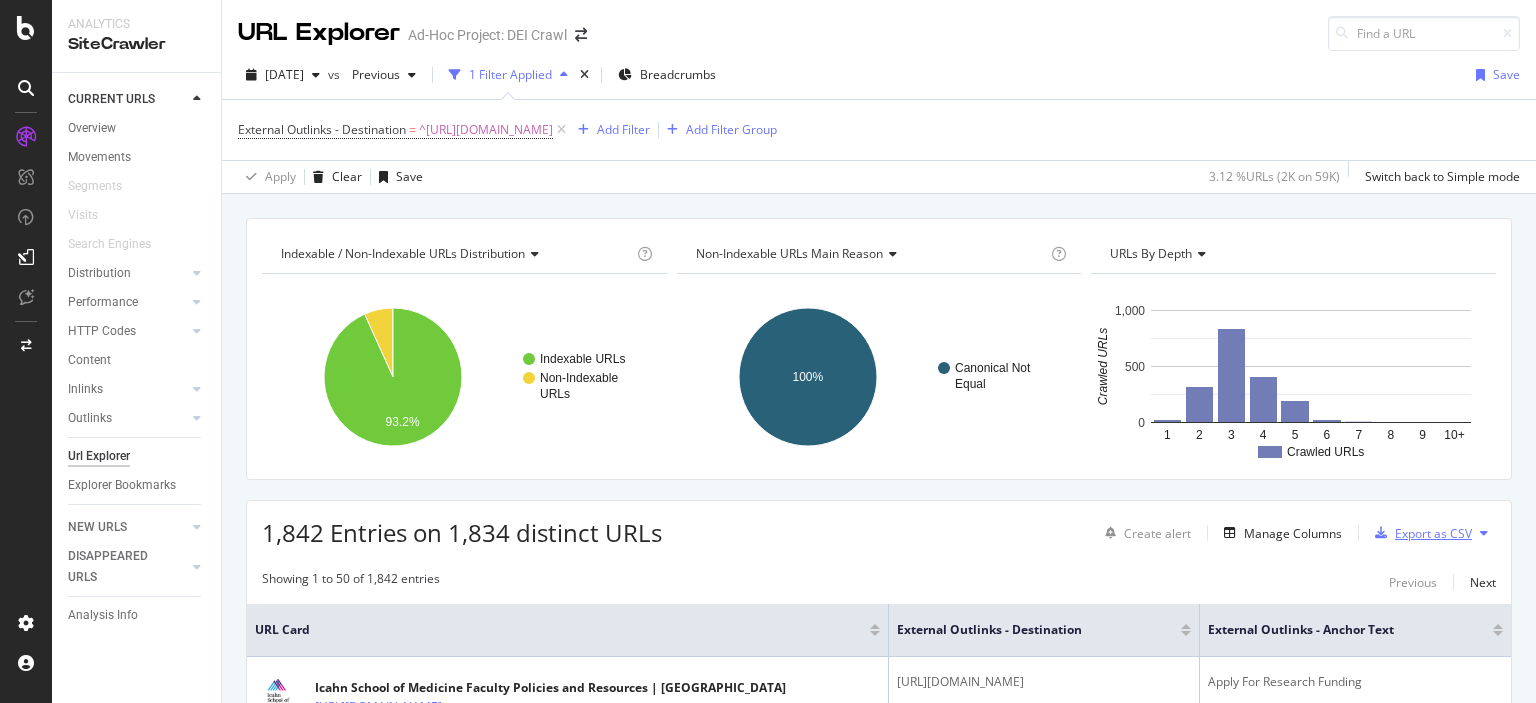 click on "Export as CSV" at bounding box center [1433, 533] 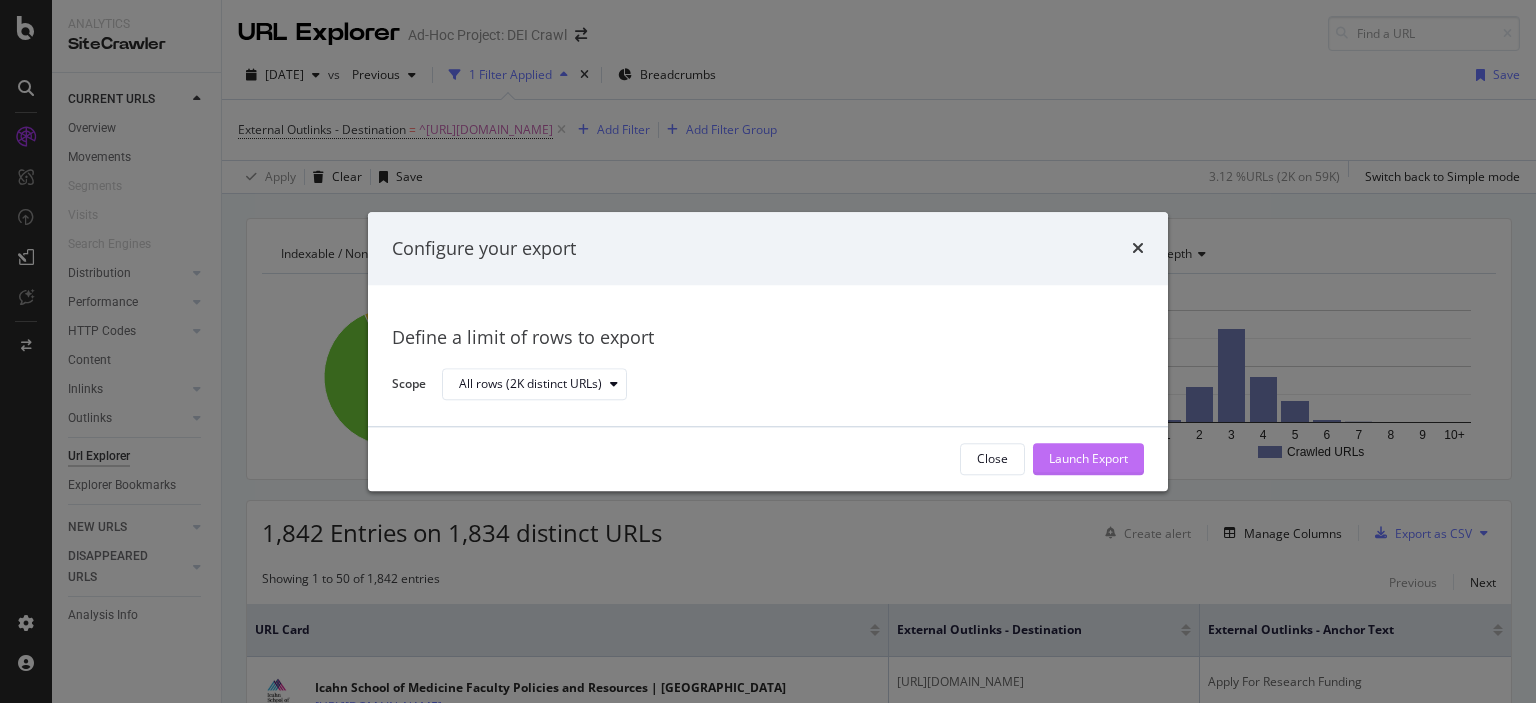 click on "Launch Export" at bounding box center [1088, 459] 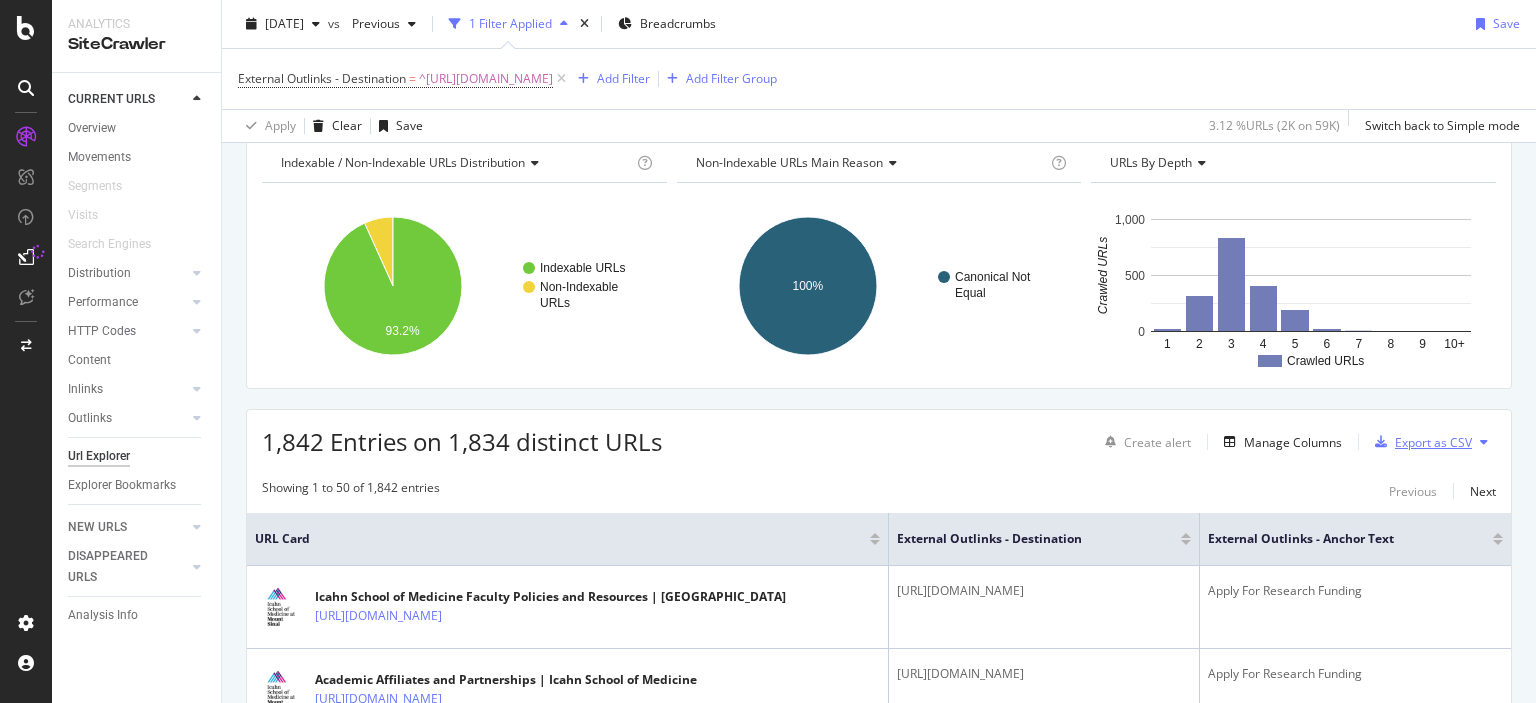 scroll, scrollTop: 0, scrollLeft: 0, axis: both 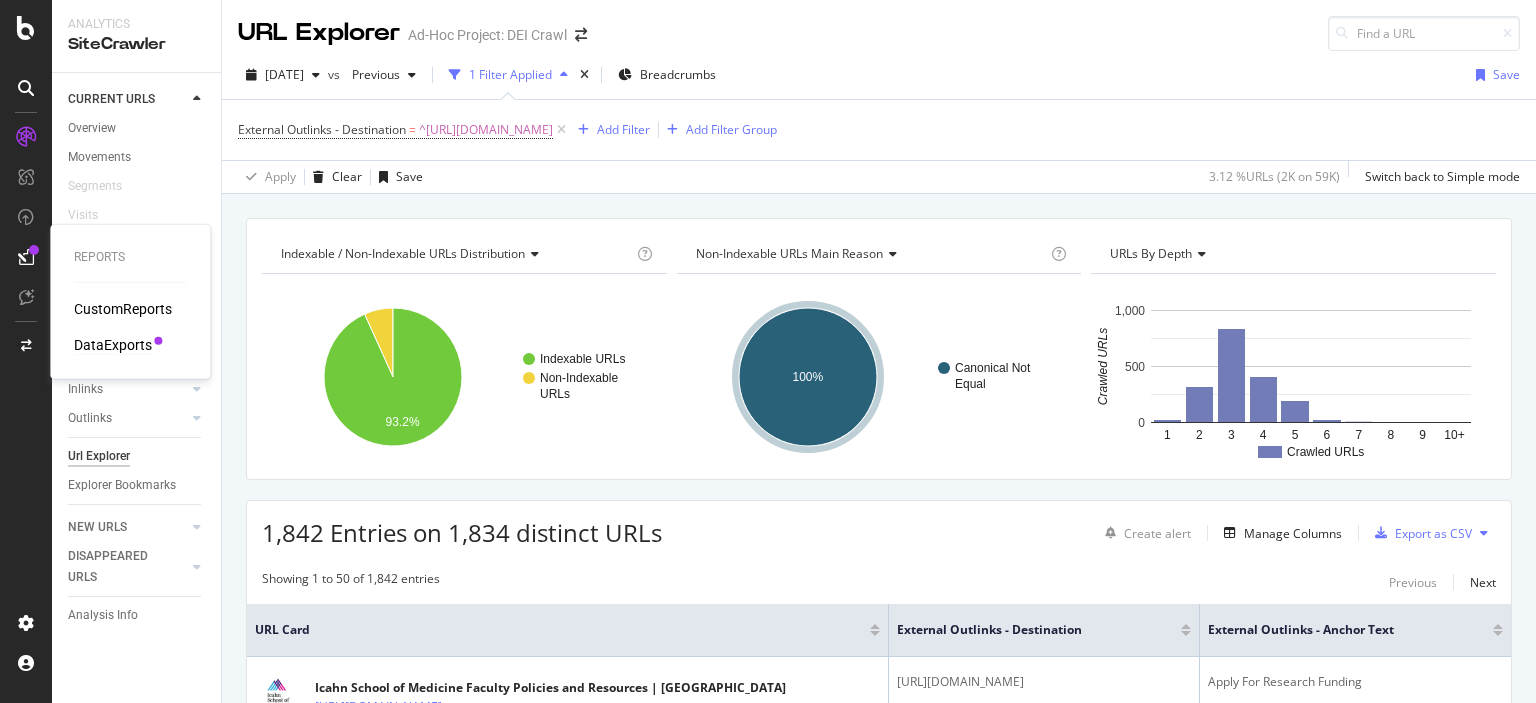 click on "DataExports" at bounding box center [113, 345] 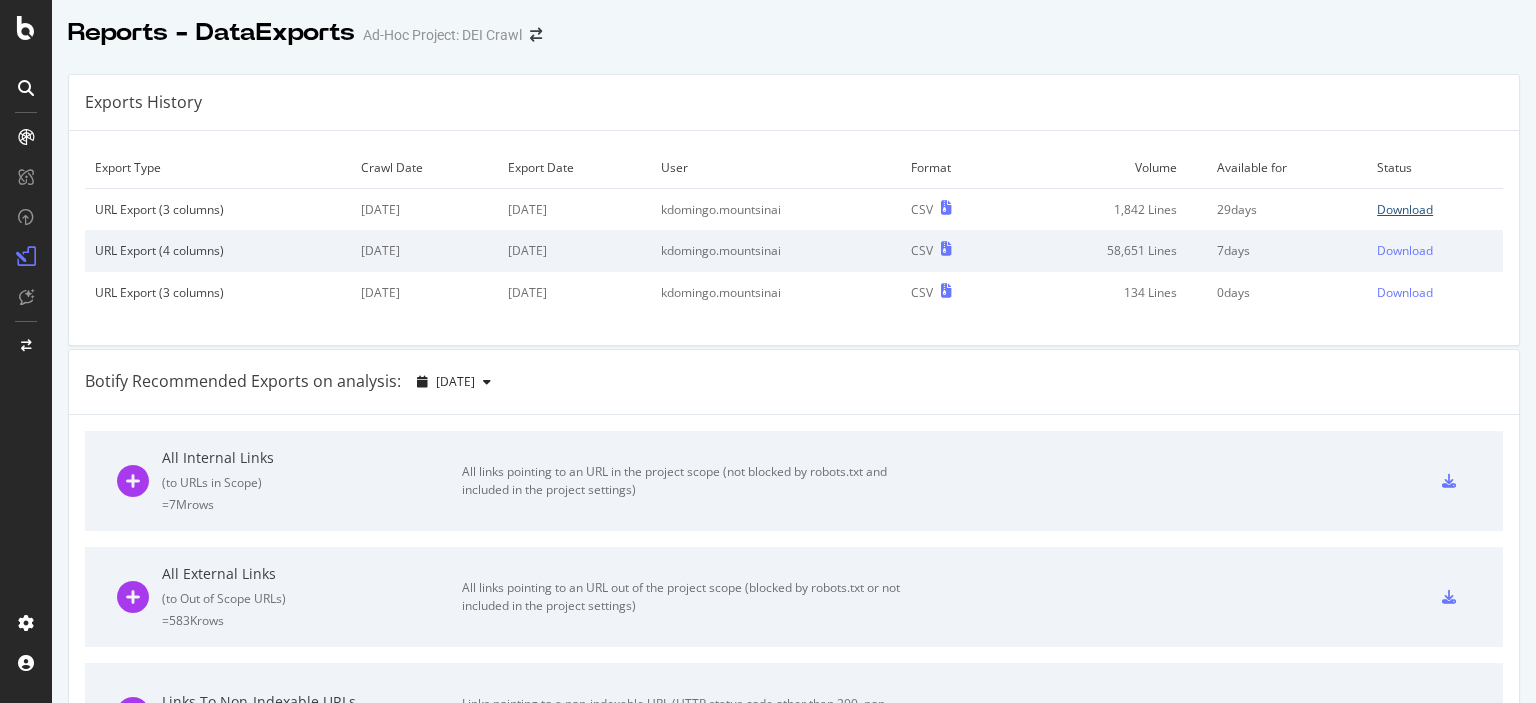 click on "Download" at bounding box center (1405, 209) 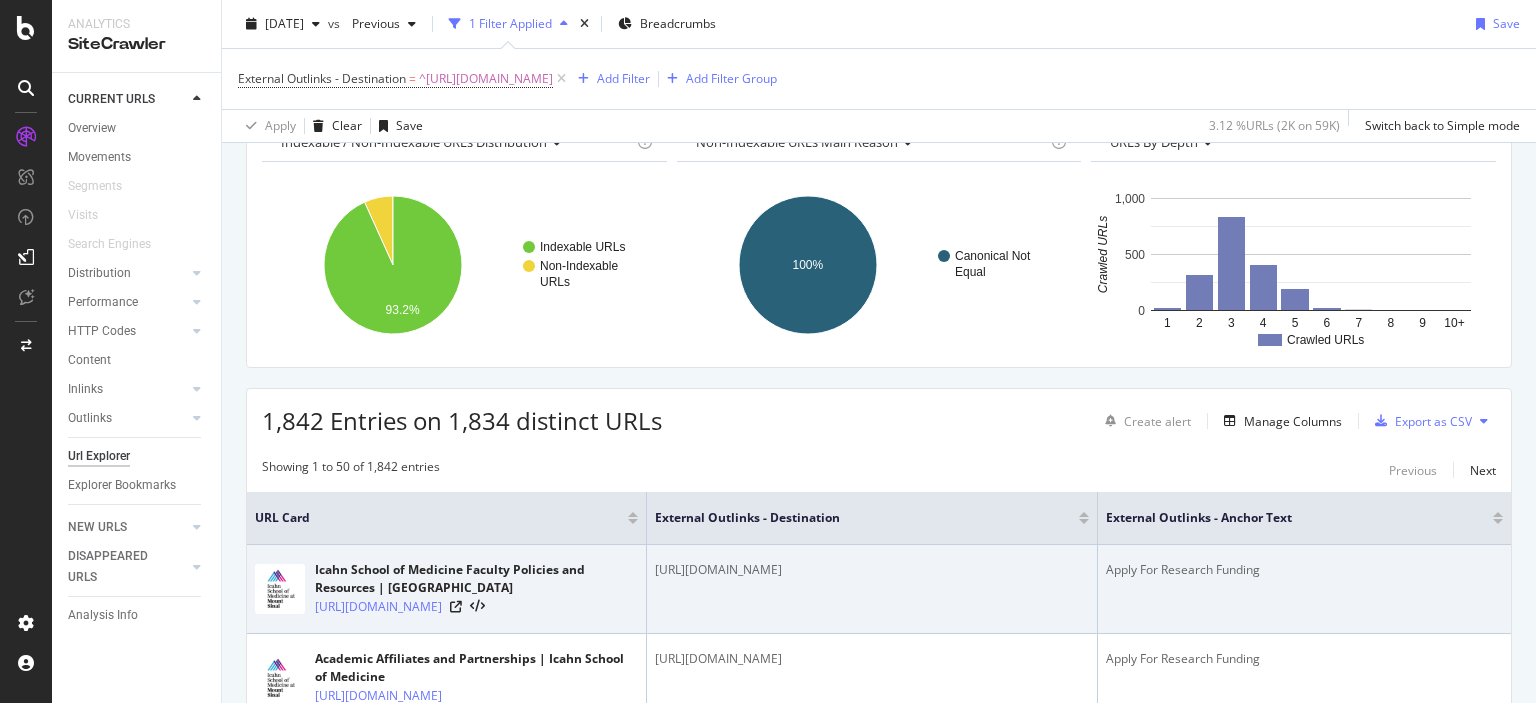 scroll, scrollTop: 100, scrollLeft: 0, axis: vertical 